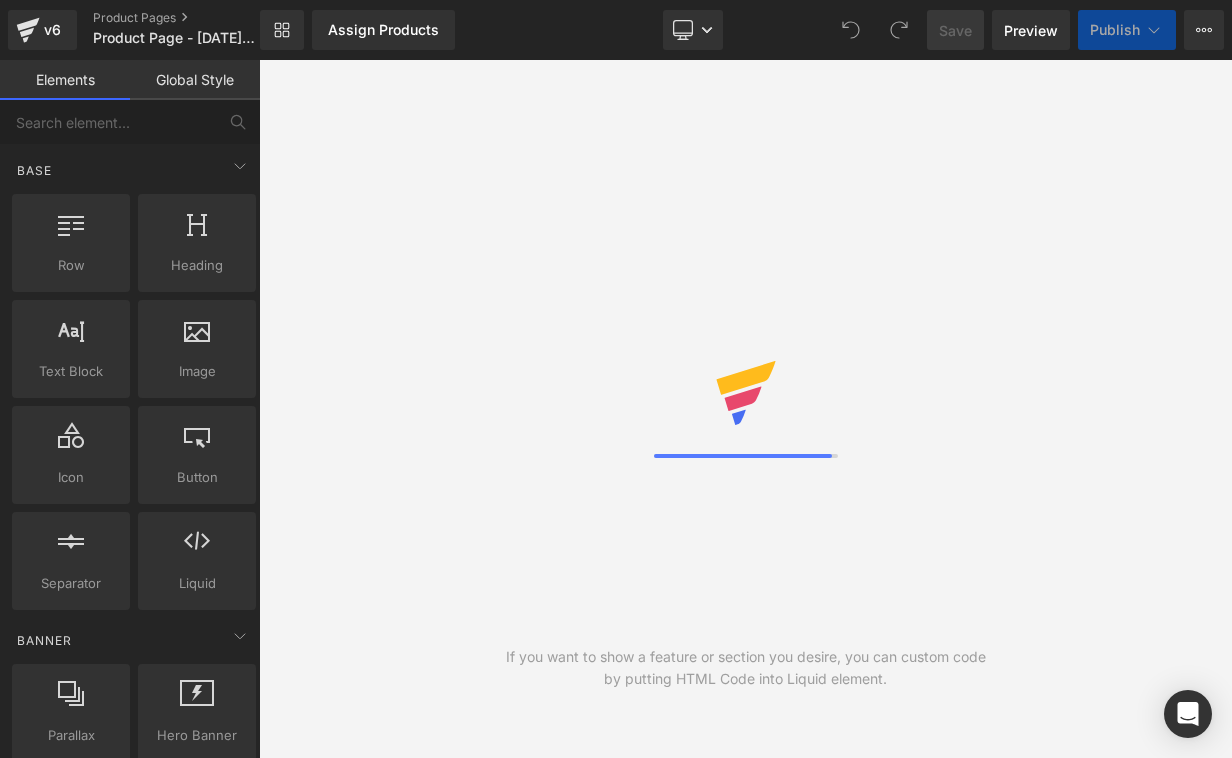 scroll, scrollTop: 0, scrollLeft: 0, axis: both 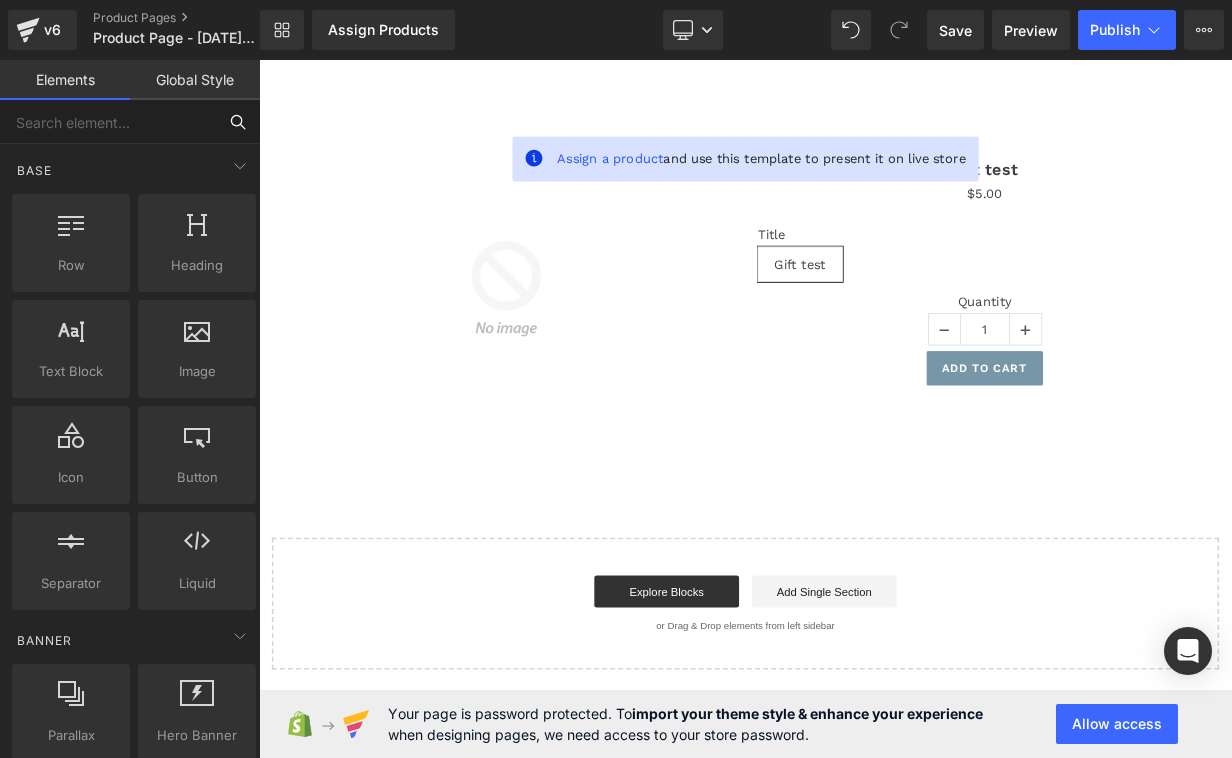 click at bounding box center [108, 122] 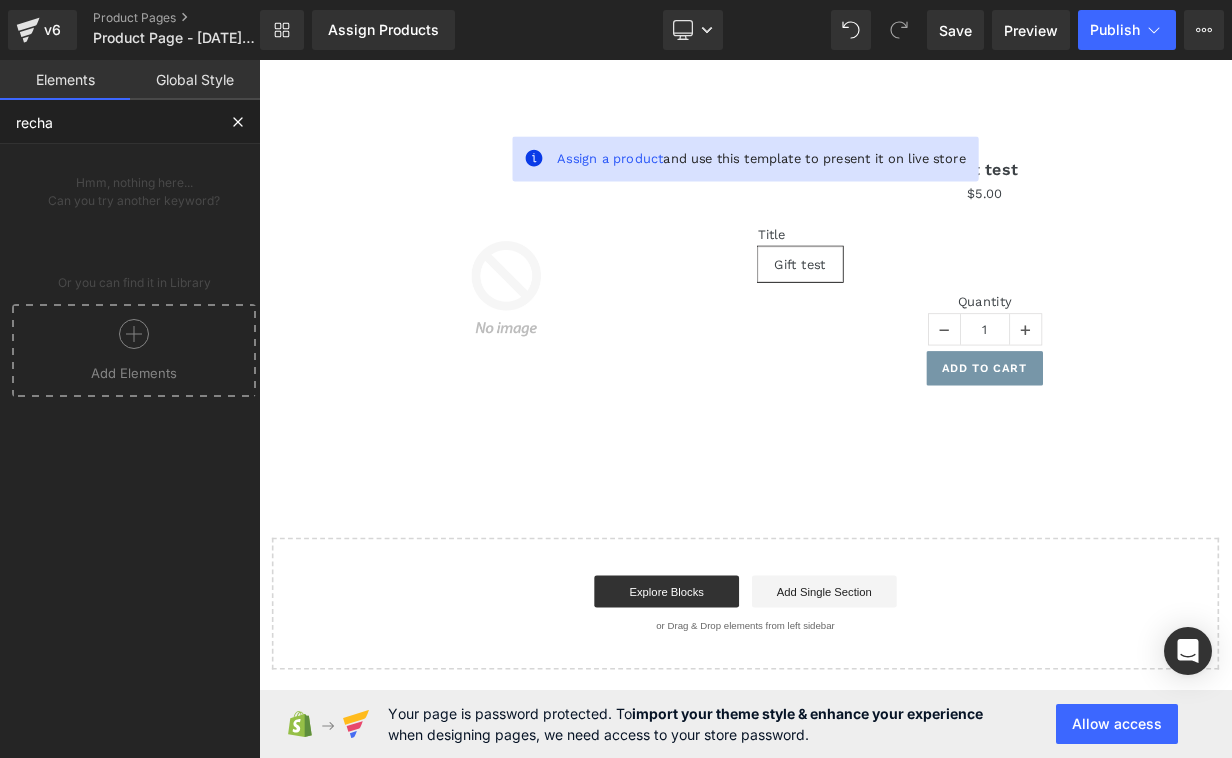 click at bounding box center (134, 341) 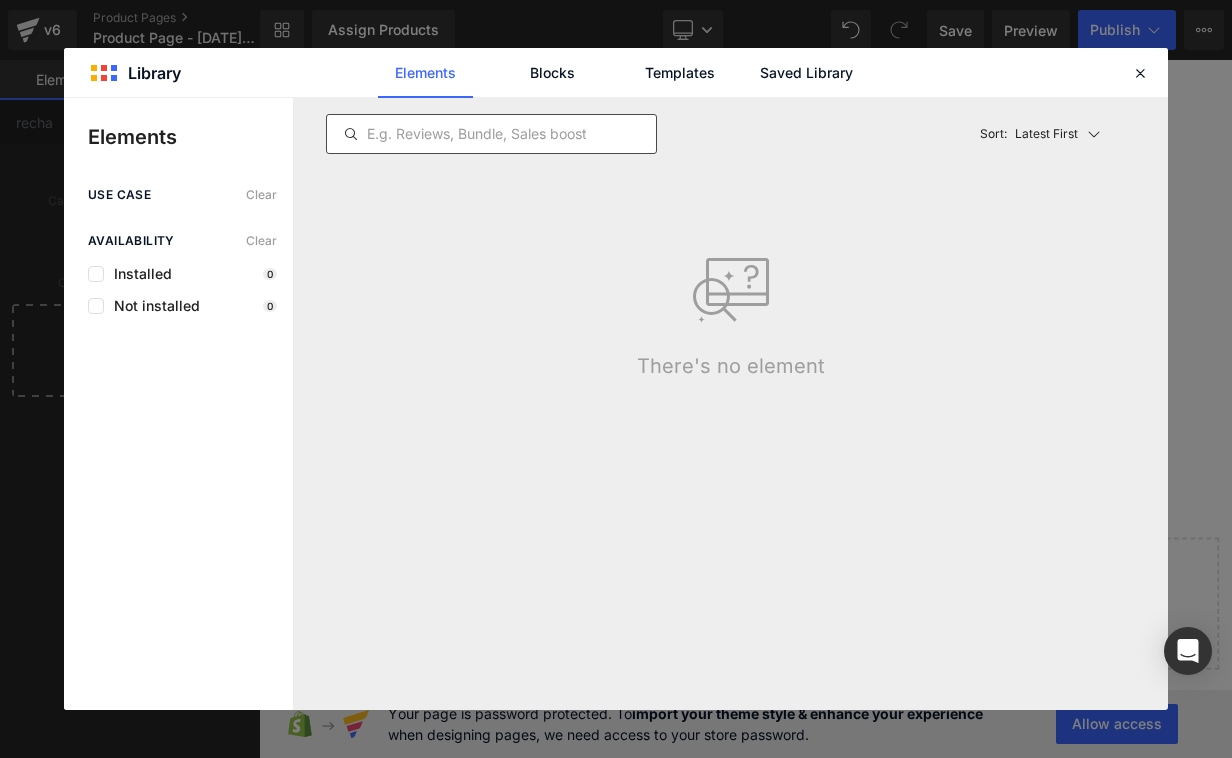 click at bounding box center (491, 134) 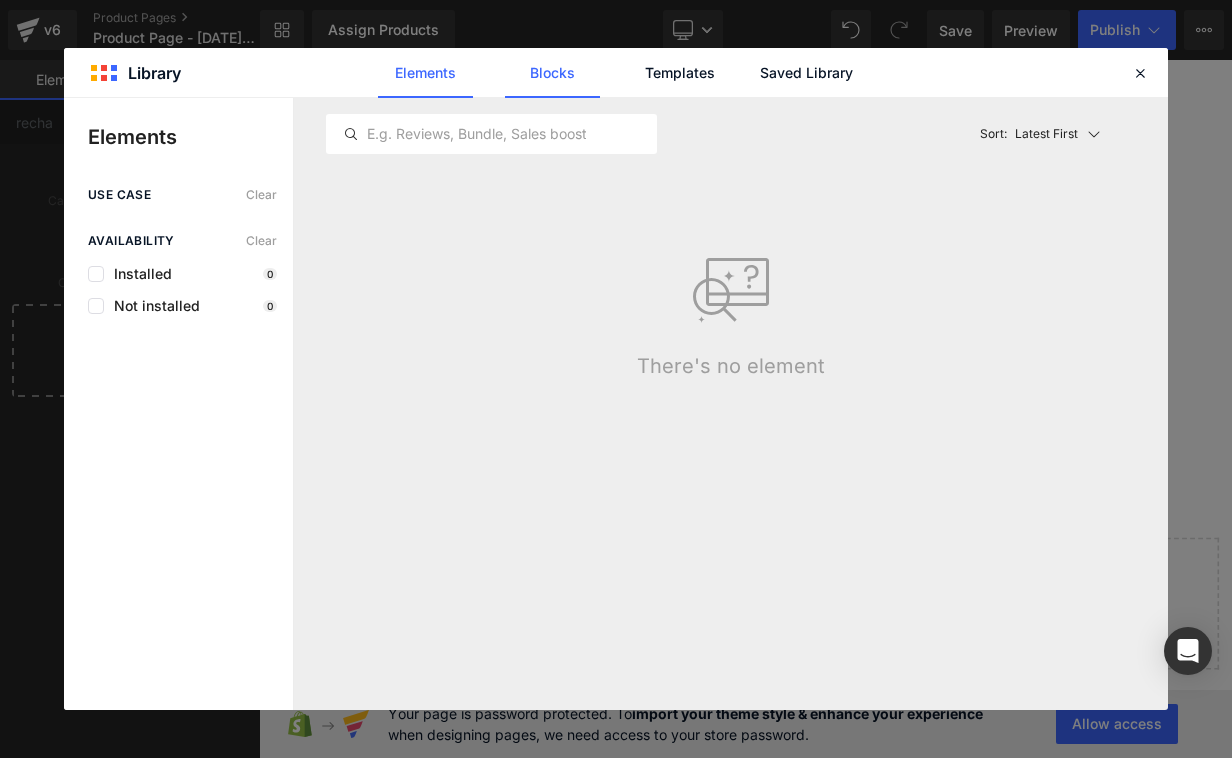 click on "Blocks" 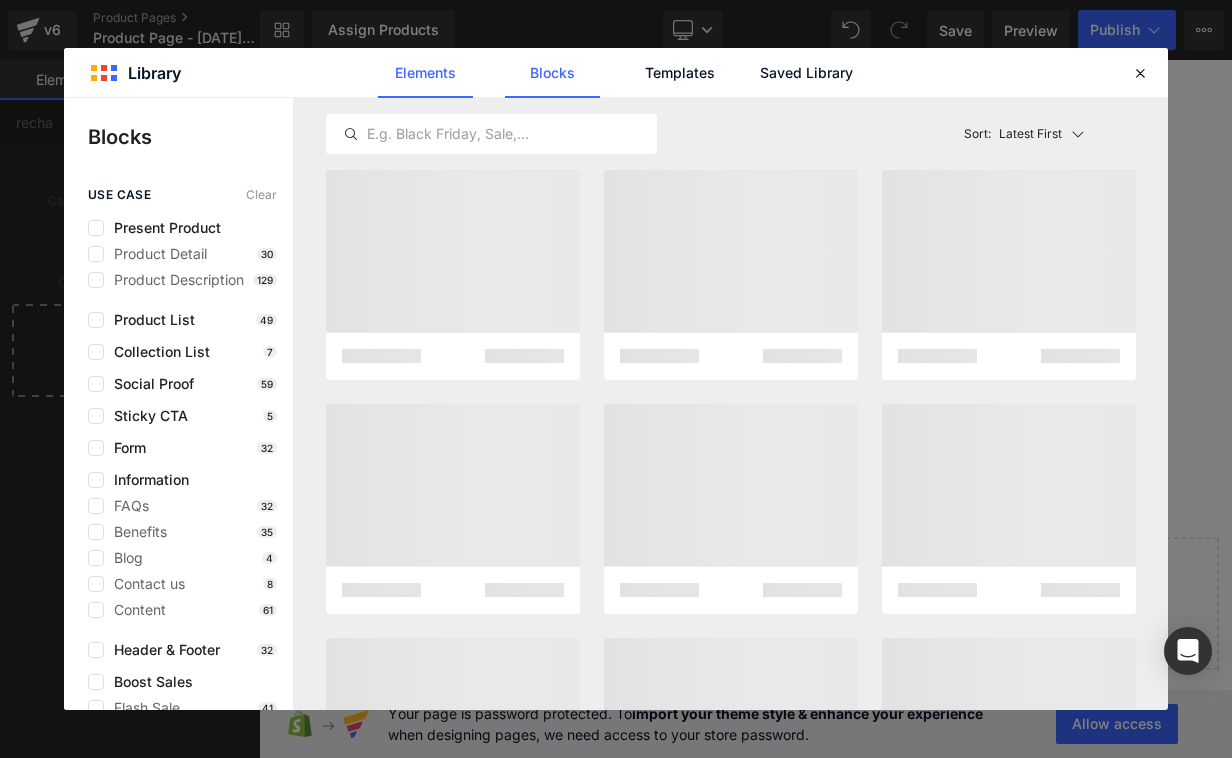 click on "Elements" 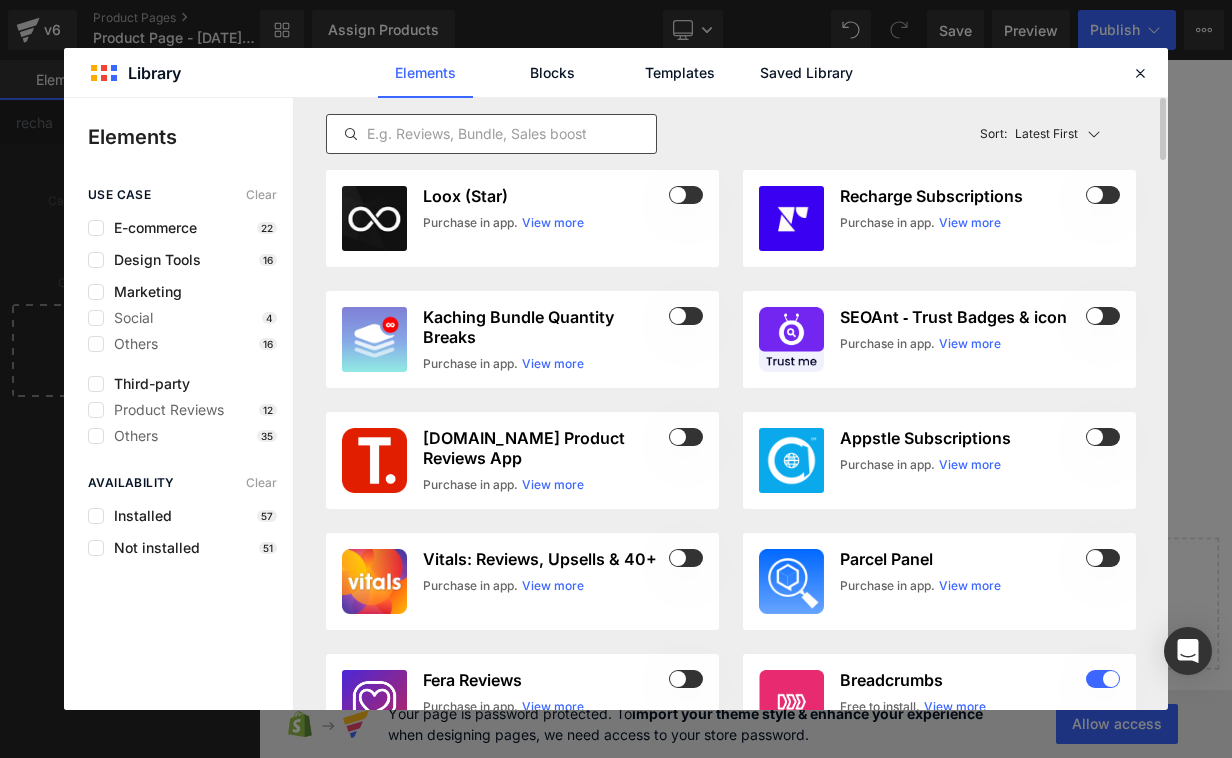 click at bounding box center (491, 134) 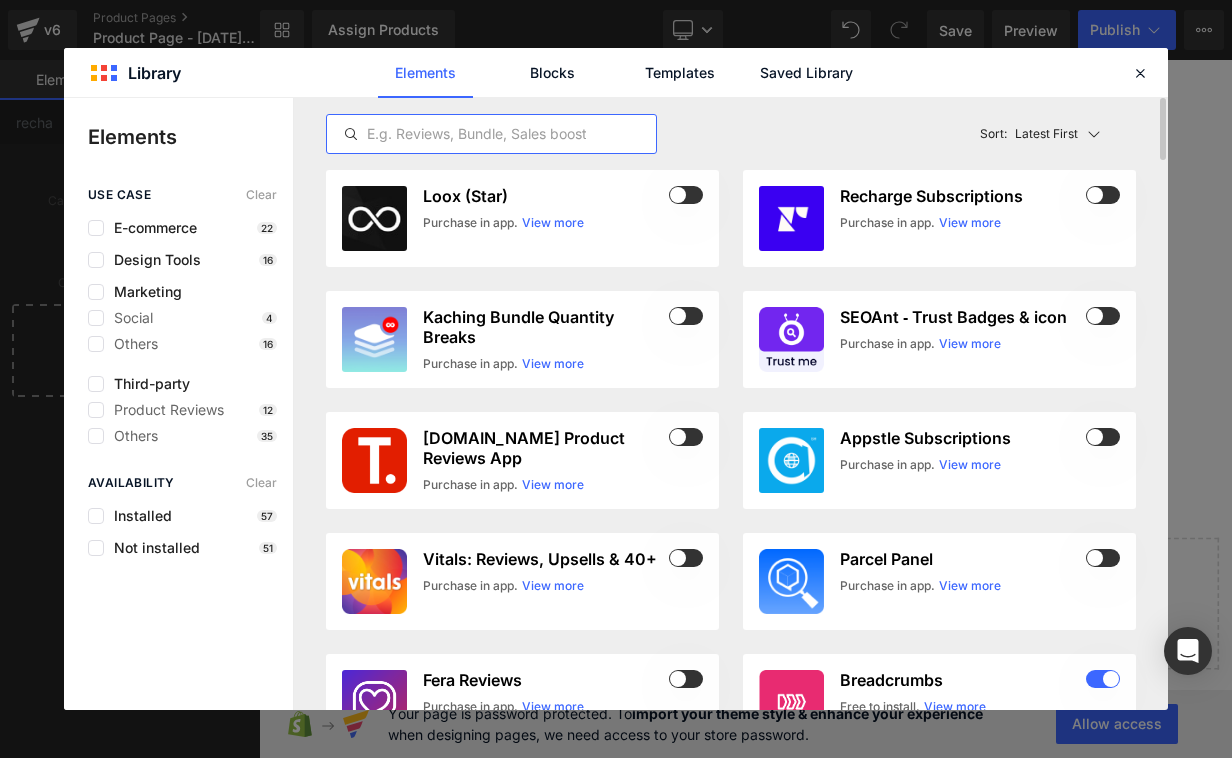 click at bounding box center (491, 134) 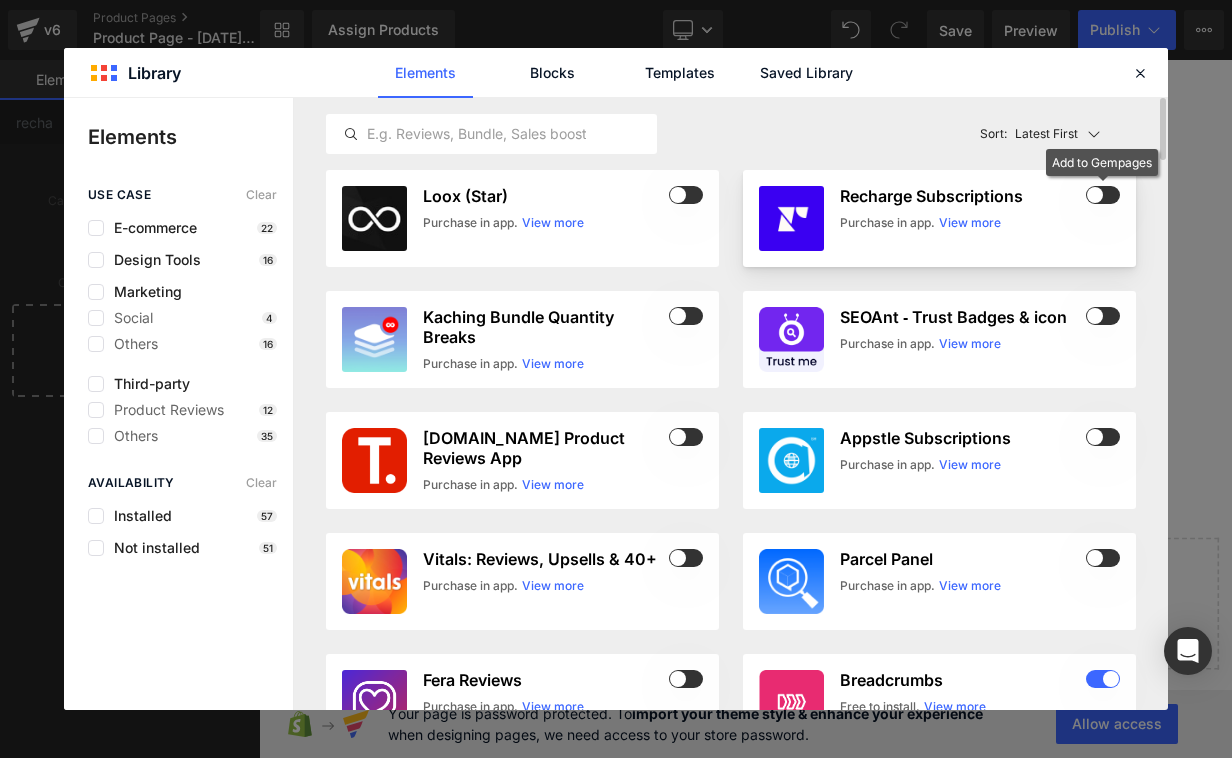 click at bounding box center (1103, 195) 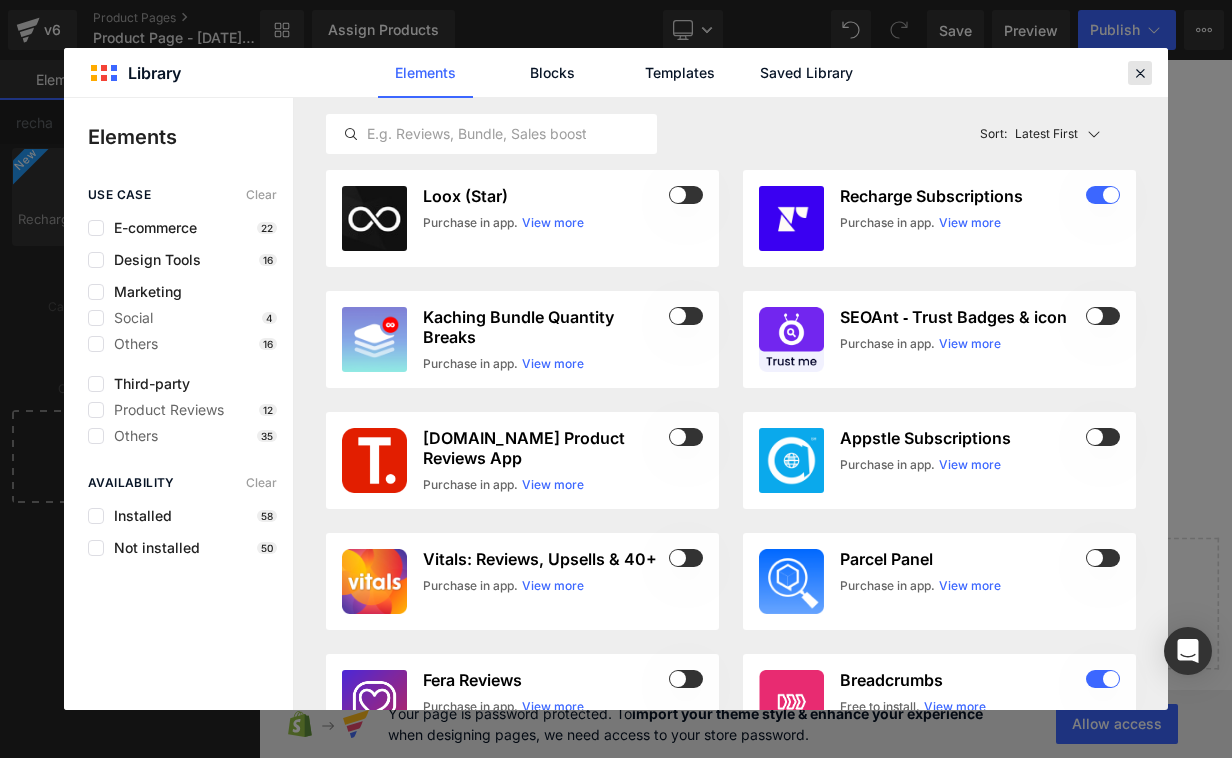 click at bounding box center [1140, 73] 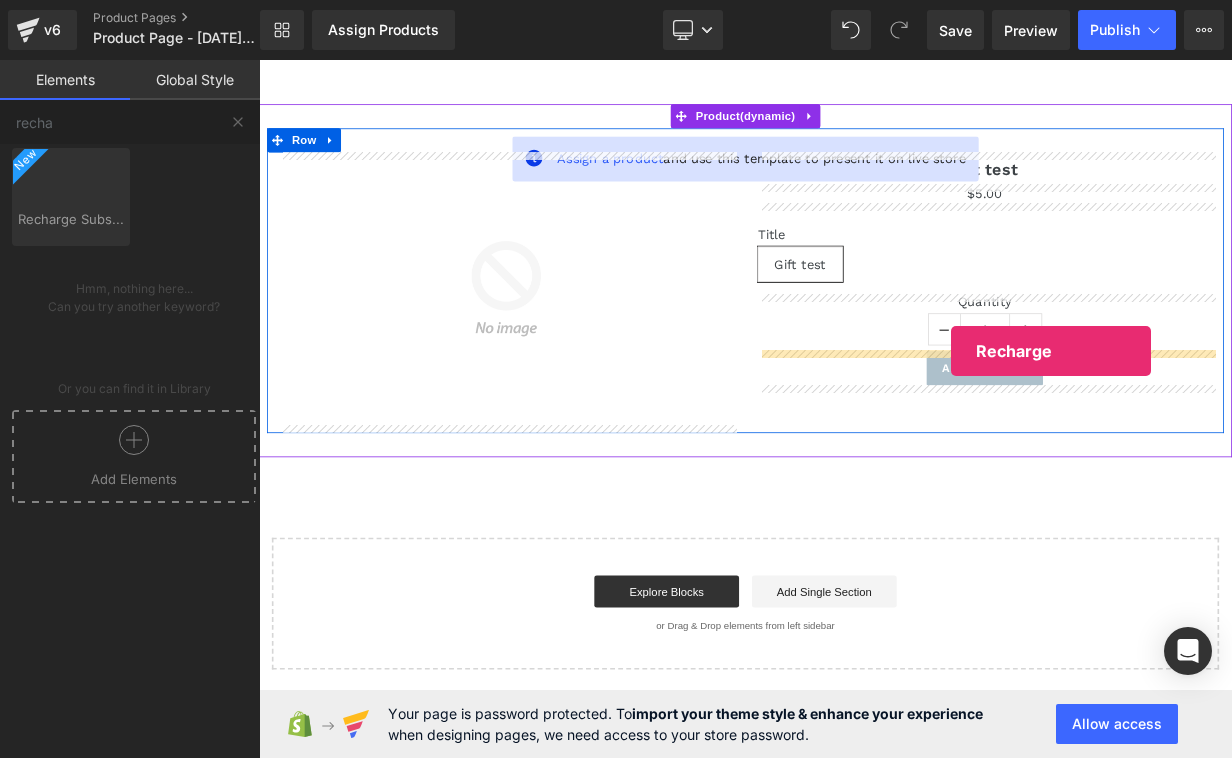 drag, startPoint x: 329, startPoint y: 240, endPoint x: 1120, endPoint y: 422, distance: 811.668 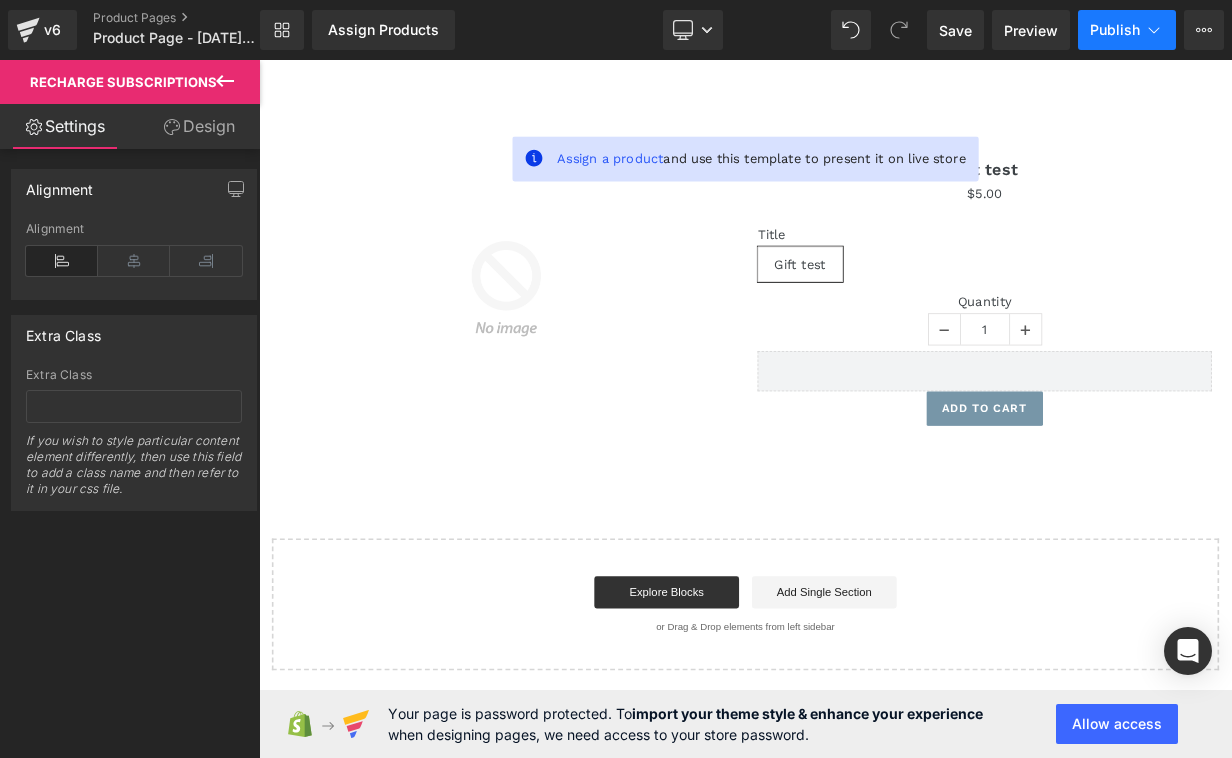 click on "Publish" at bounding box center (1115, 30) 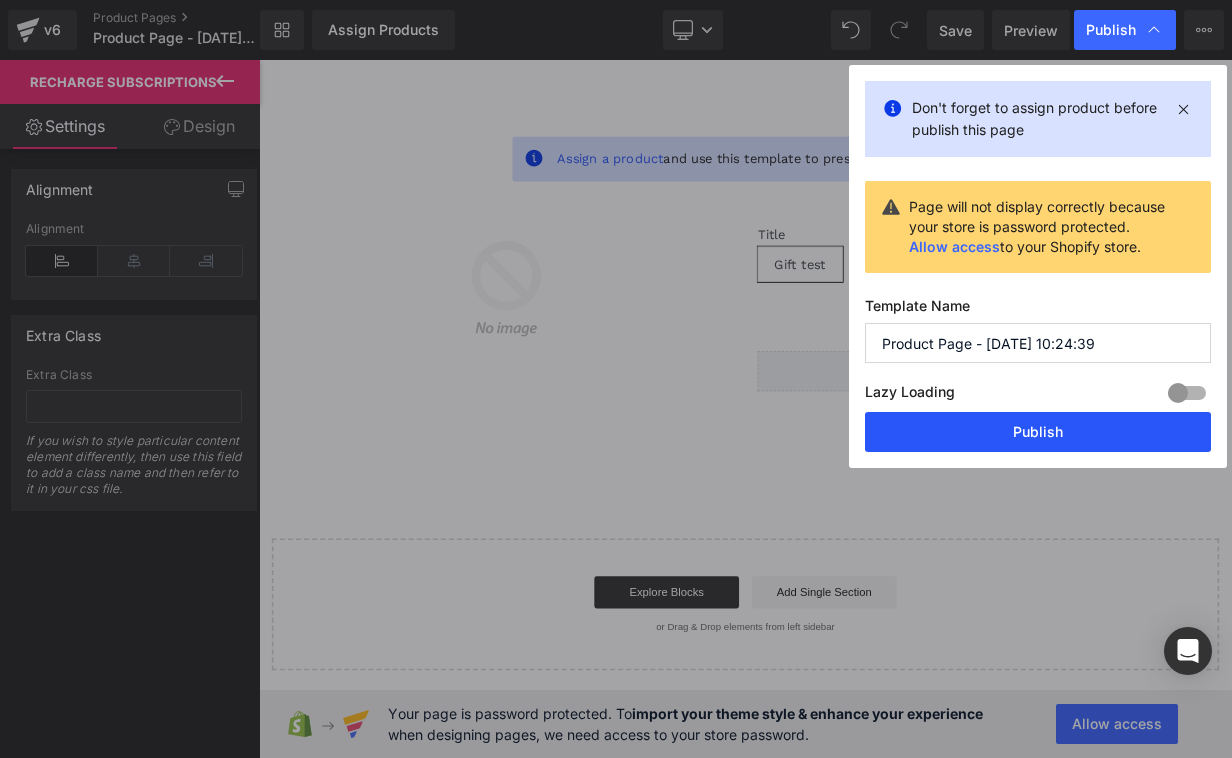 click on "Publish" at bounding box center (1038, 432) 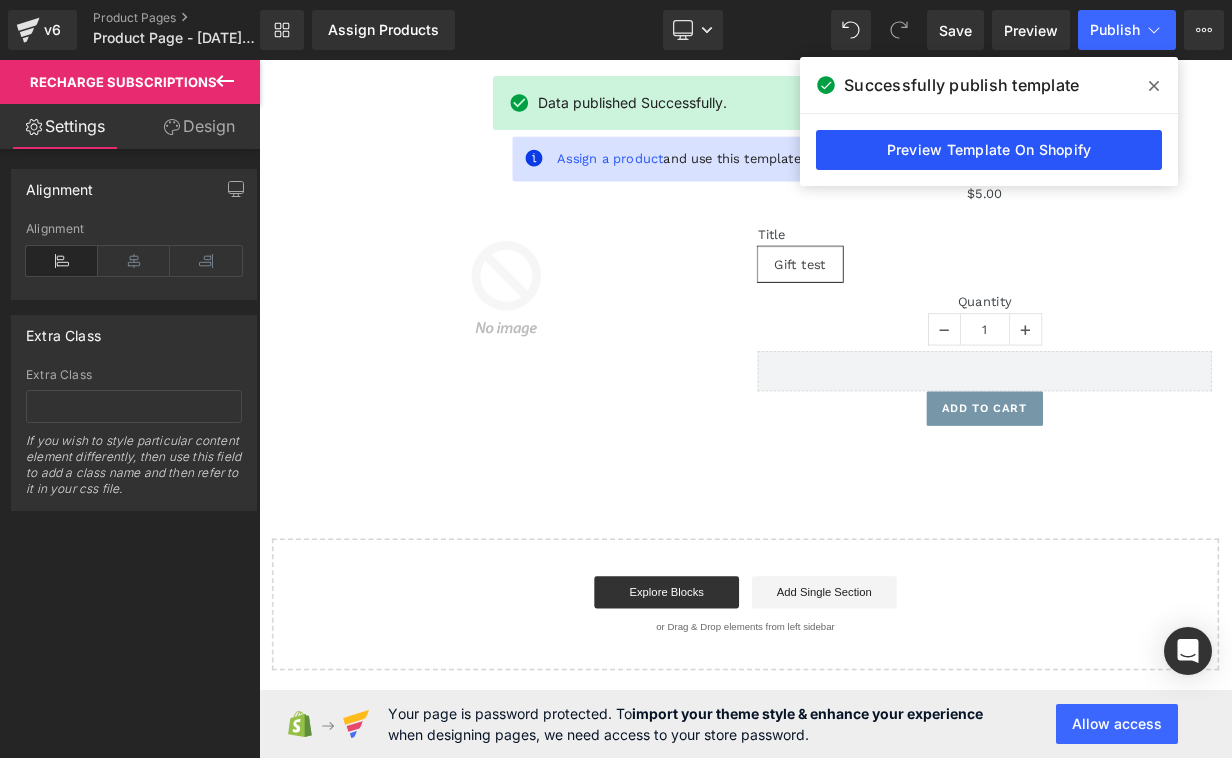 click on "Preview Template On Shopify" at bounding box center (989, 150) 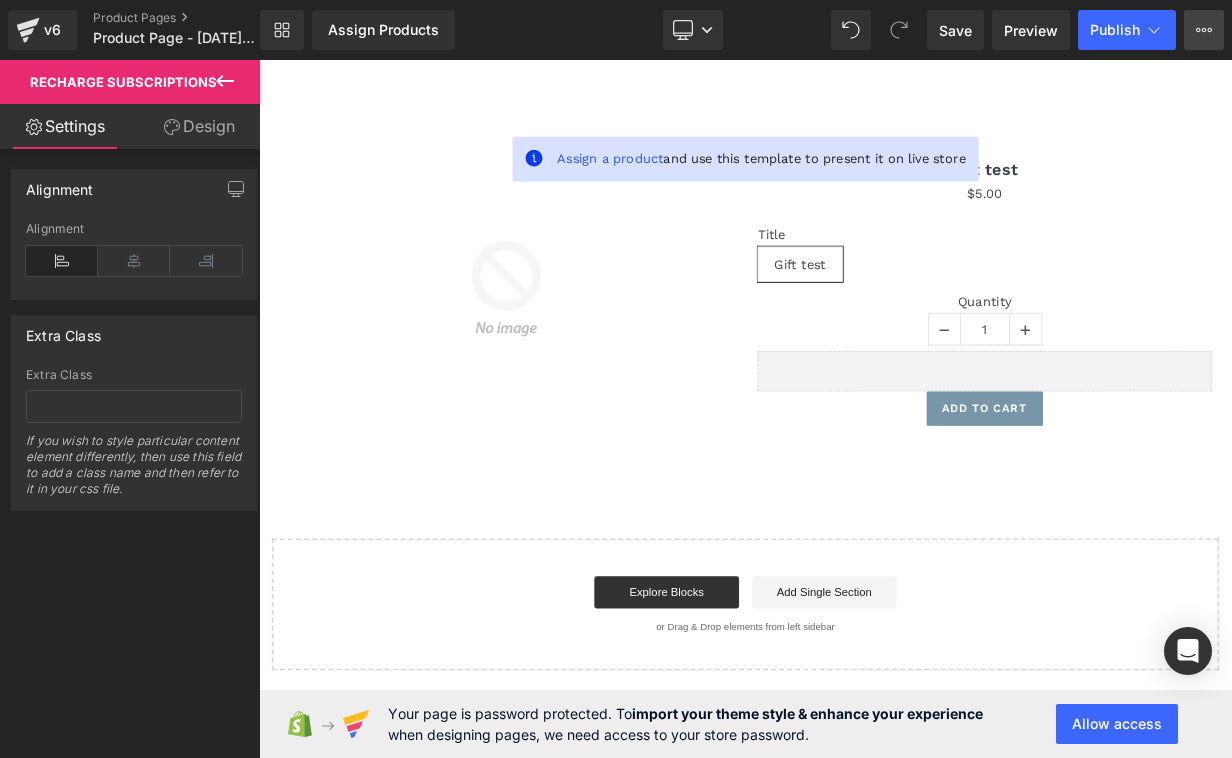 click 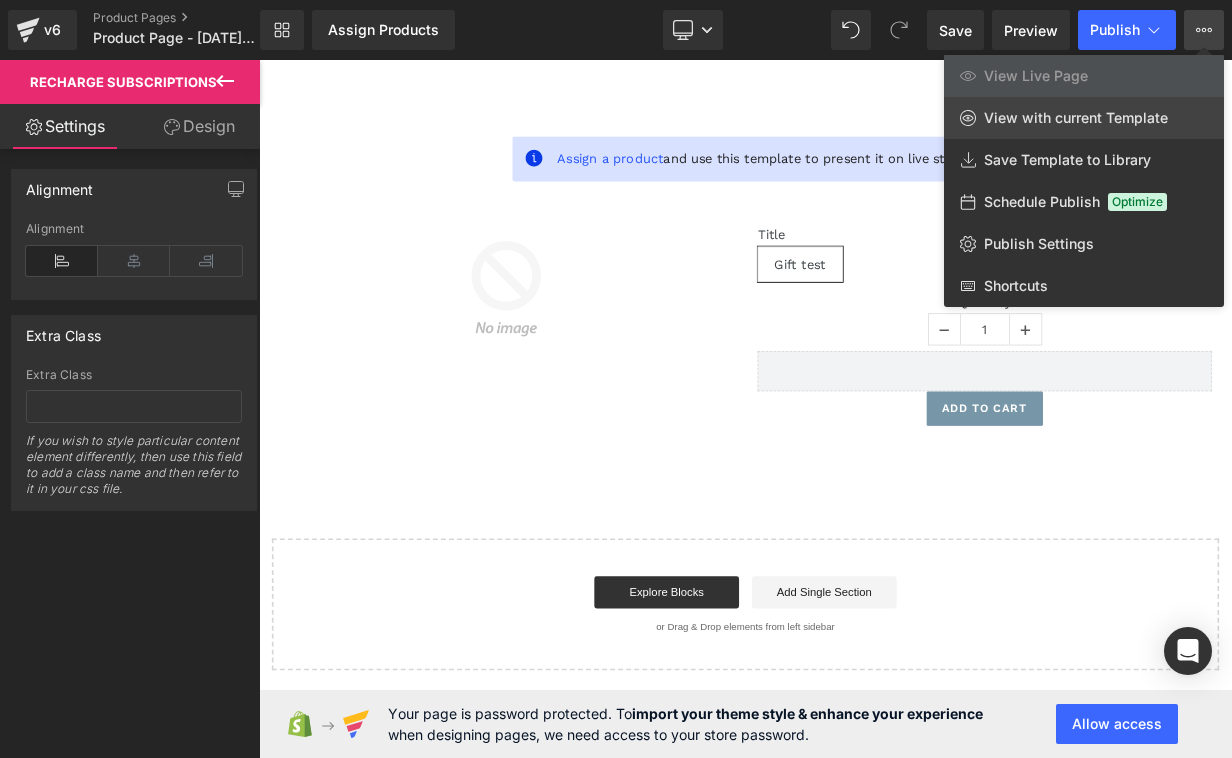 click on "View with current Template" at bounding box center [1084, 118] 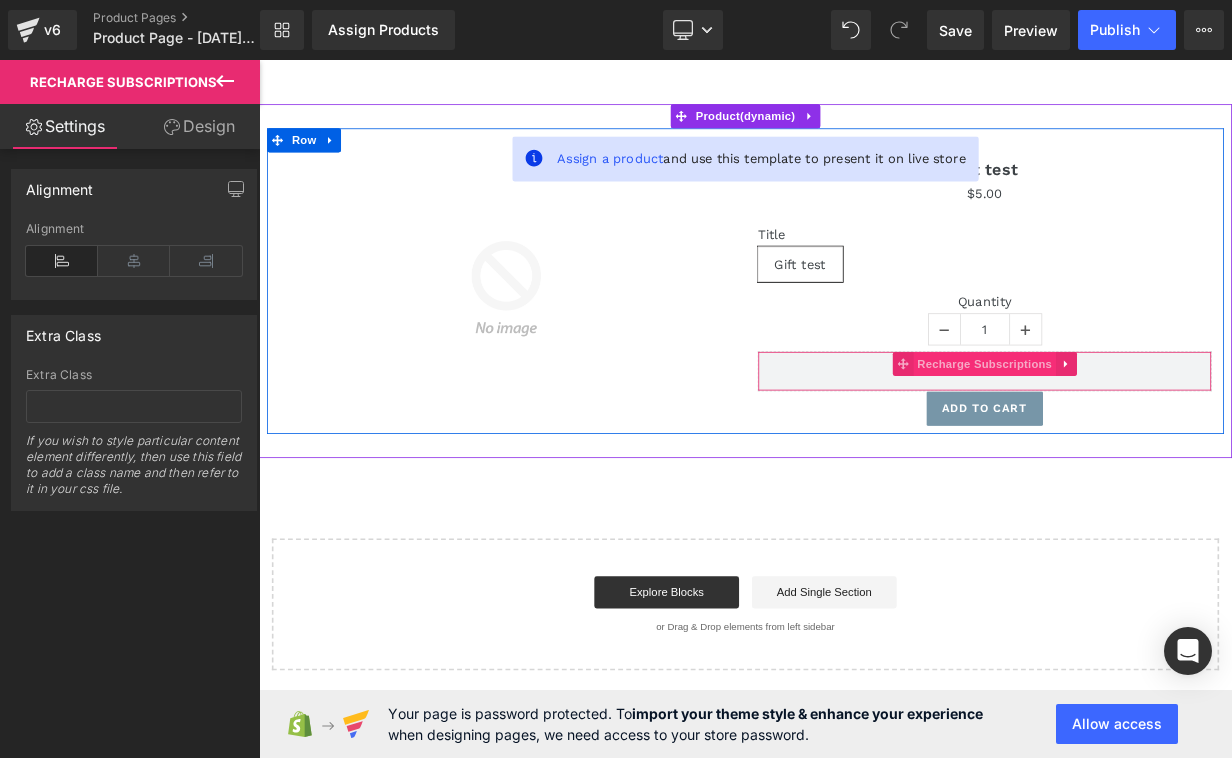 click on "Recharge Subscriptions" at bounding box center [1162, 438] 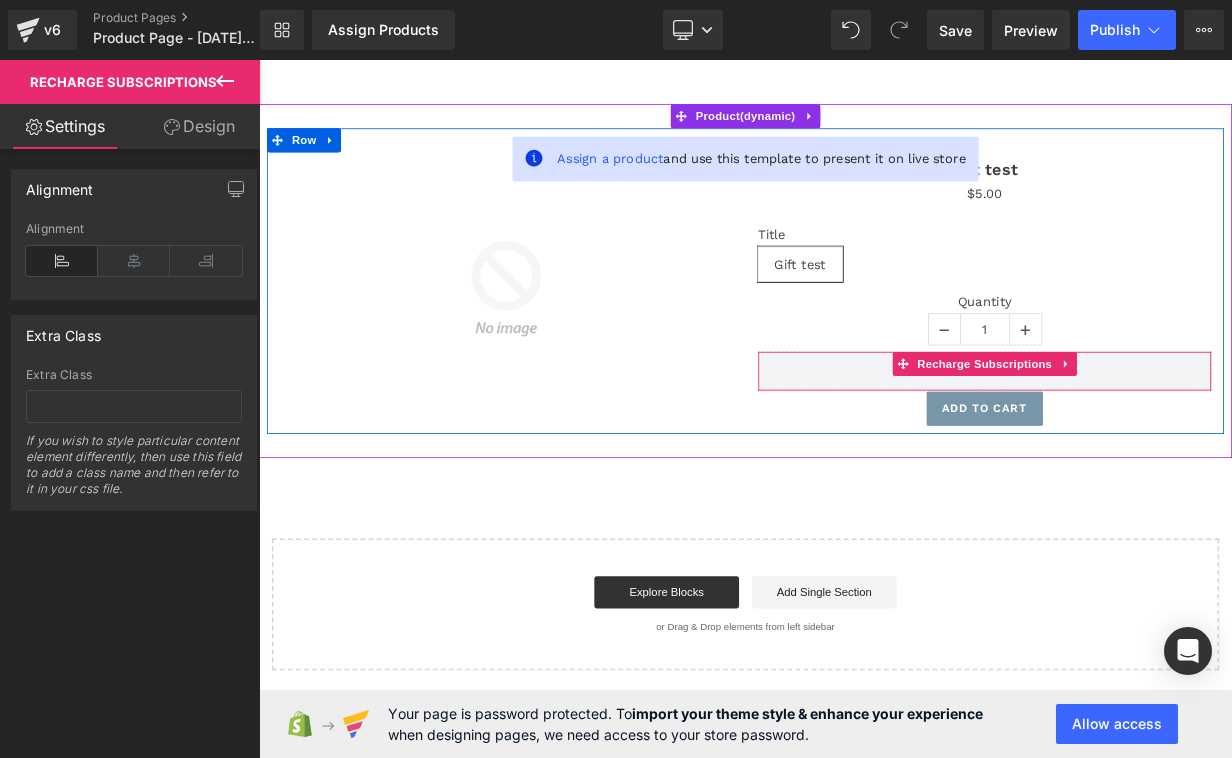 click on "Recharge Subscriptions" at bounding box center (1161, 447) 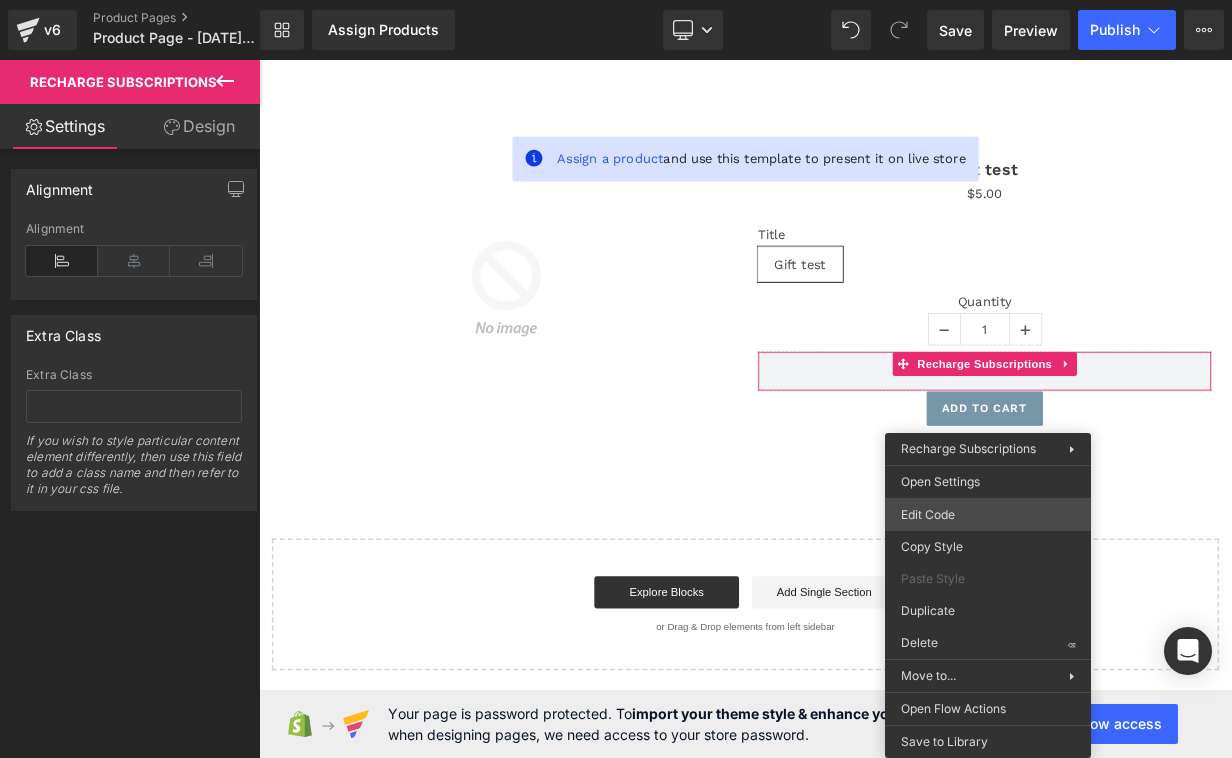 click on "Recharge Subscriptions  You are previewing how the   will restyle your page. You can not edit Elements in Preset Preview Mode.  v6 Product Pages Product Page - [DATE] 10:24:39 Library Assign Products  Product Preview
No product match your search.  Please try another keyword  Manage assigned products Desktop Desktop Laptop Tablet Mobile Save Preview Publish Scheduled View Live Page View with current Template Save Template to Library Schedule Publish  Optimize  Publish Settings Shortcuts  Your page can’t be published   You've reached the maximum number of published pages on your plan  (1/999999).  You need to upgrade your plan or unpublish all your pages to get 1 publish slot.   Unpublish pages   Upgrade plan  Elements Global Style recha Base Row  rows, columns, layouts, div Heading  headings, titles, h1,h2,h3,h4,h5,h6 Text Block  texts, paragraphs, contents, blocks Image  images, photos, alts, uploads Icon  icons, symbols Button  button, call to action, cta Separator  Liquid  Banner Parallax" at bounding box center (616, 0) 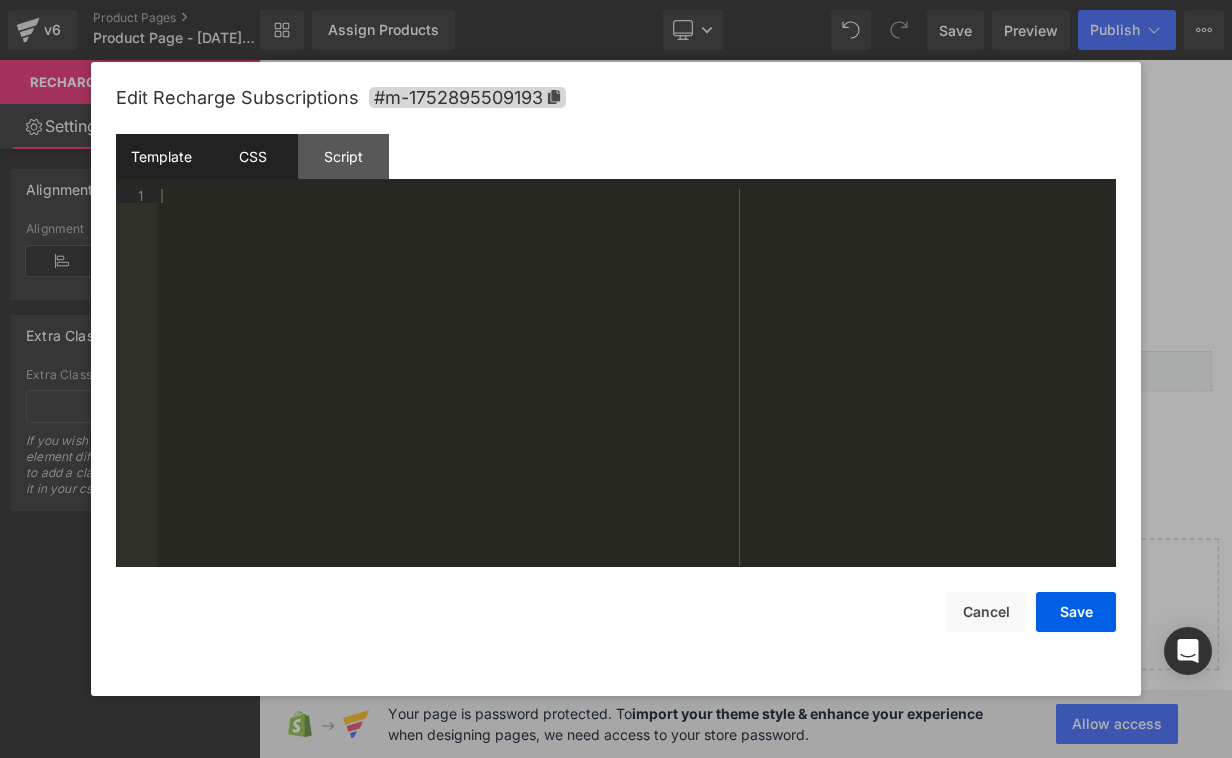 click on "CSS" at bounding box center (252, 156) 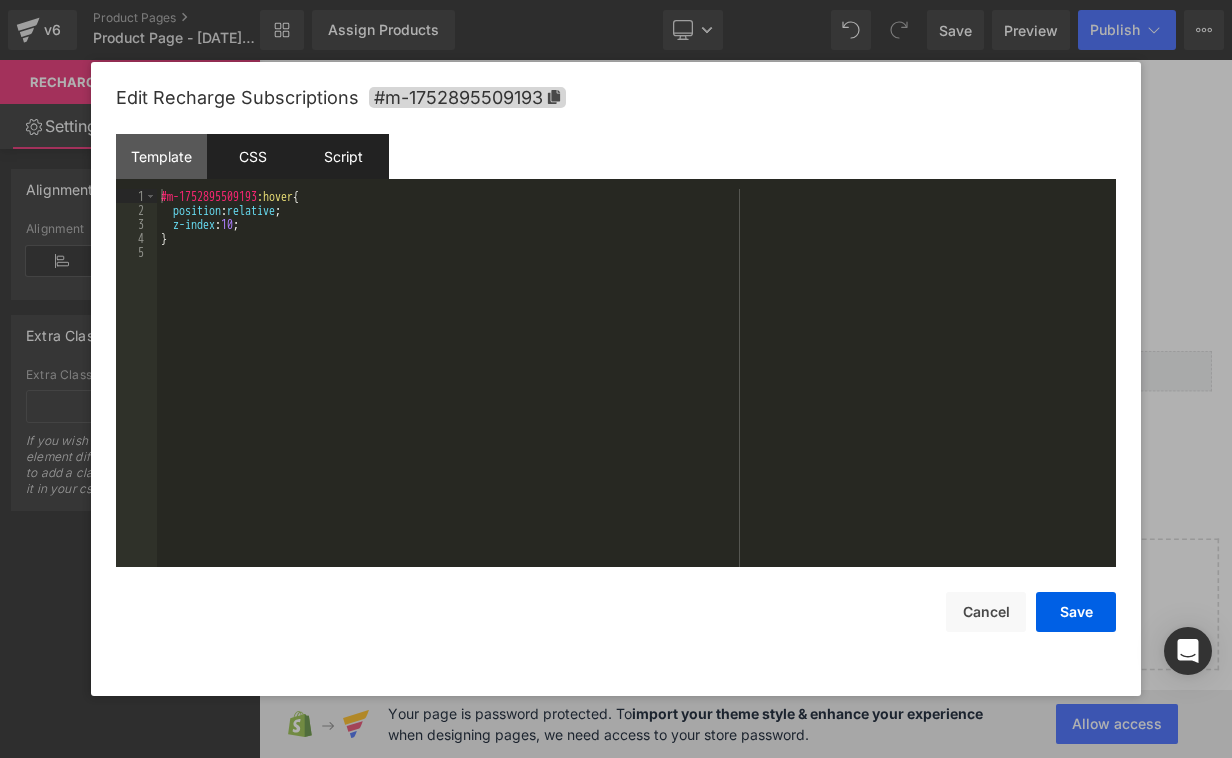 click on "Script" at bounding box center (343, 156) 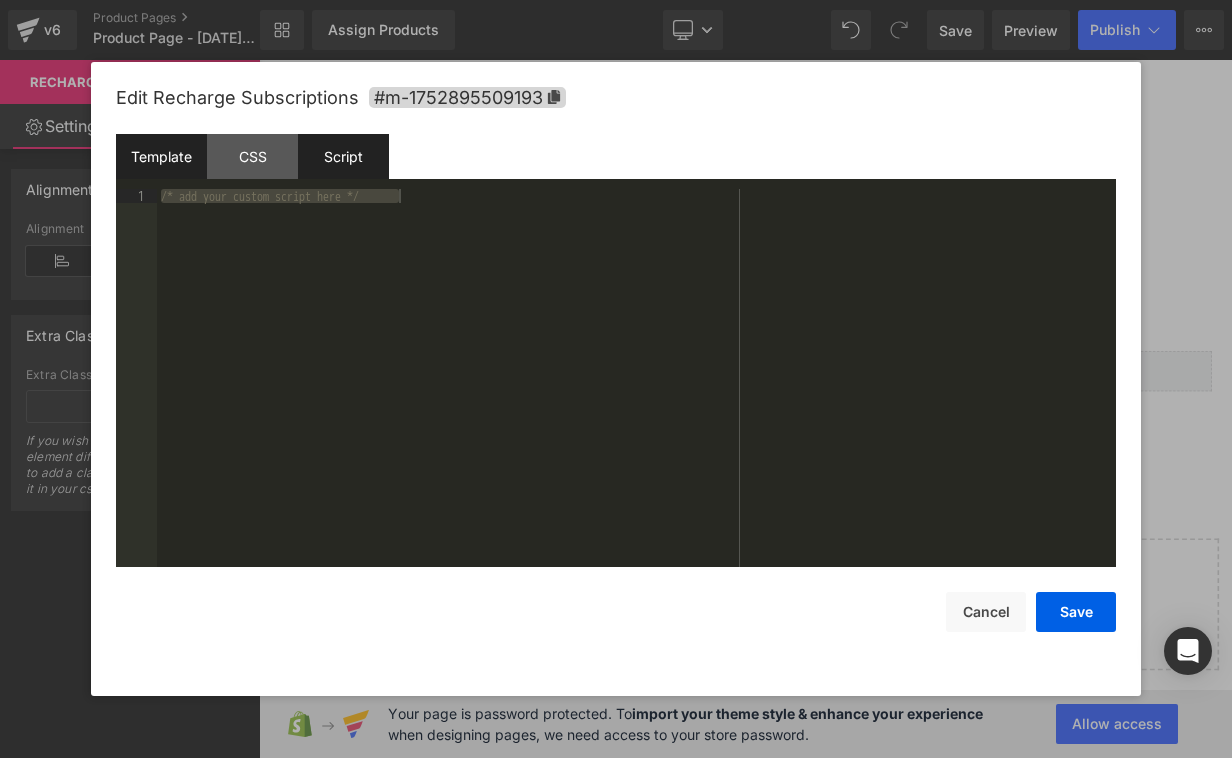 click on "Template" at bounding box center [161, 156] 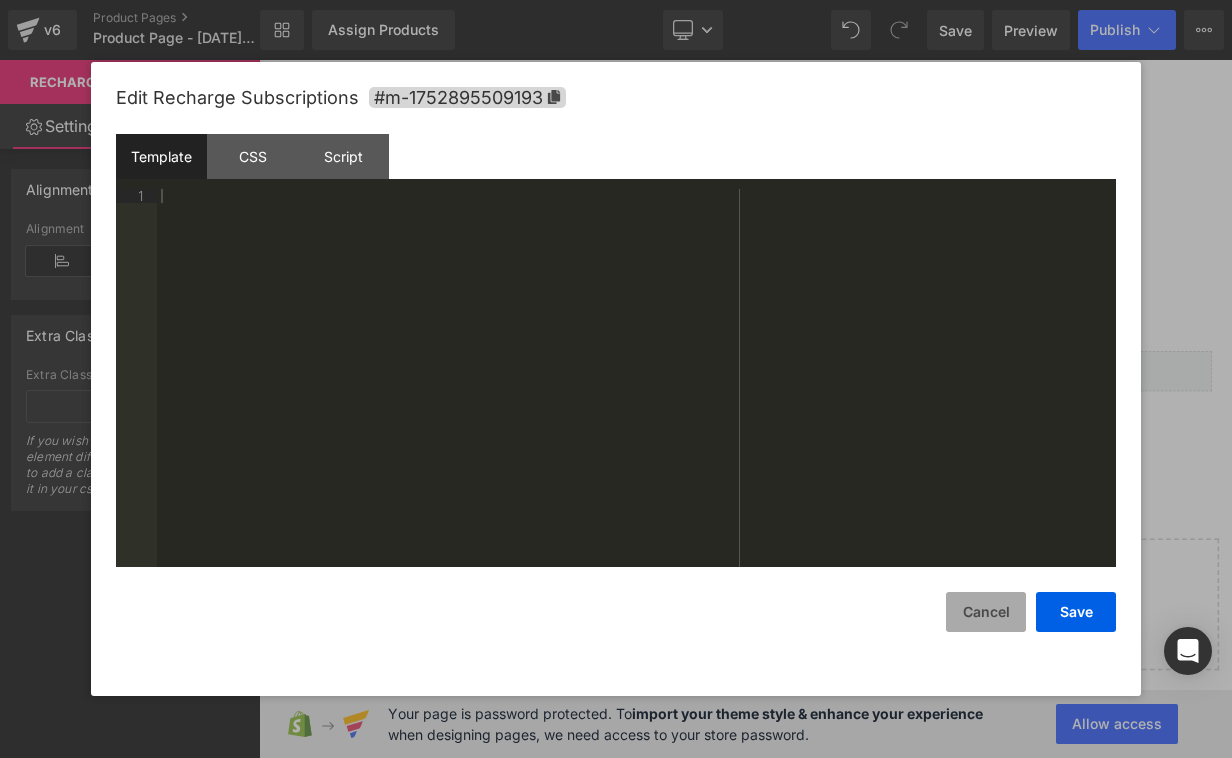 click on "Cancel" at bounding box center [986, 612] 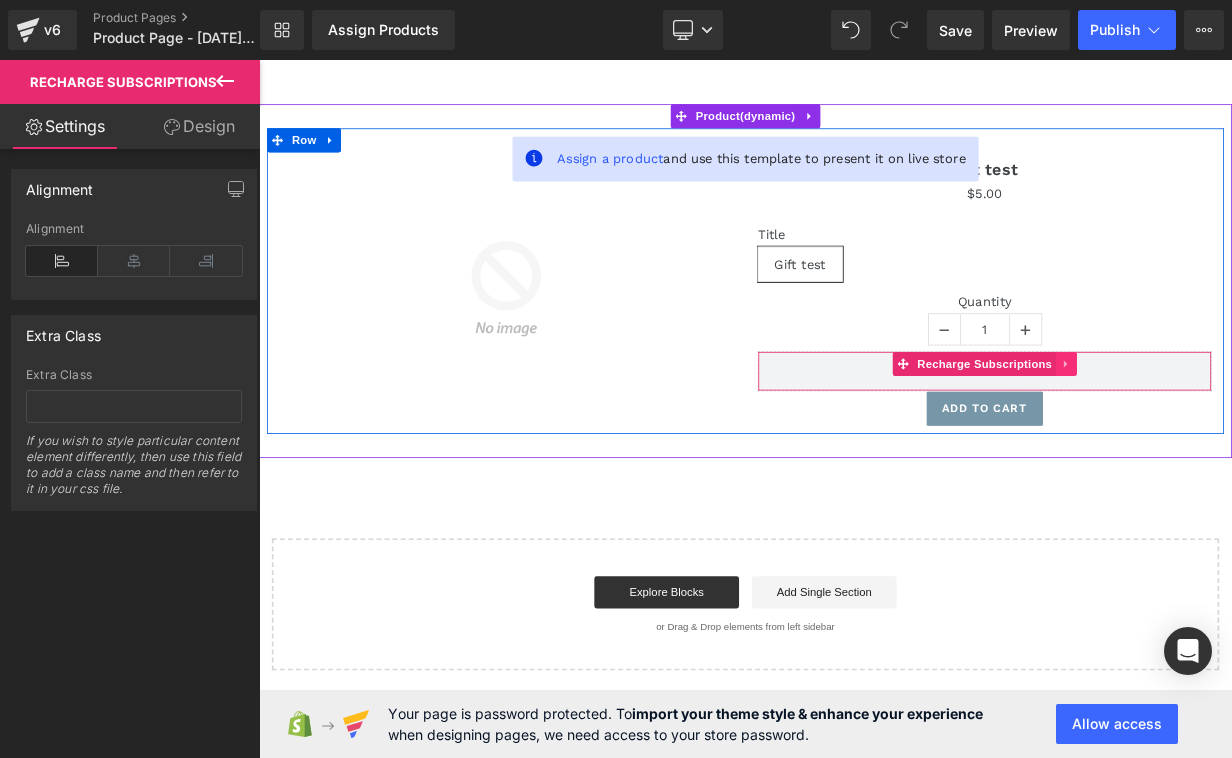 click at bounding box center (1263, 438) 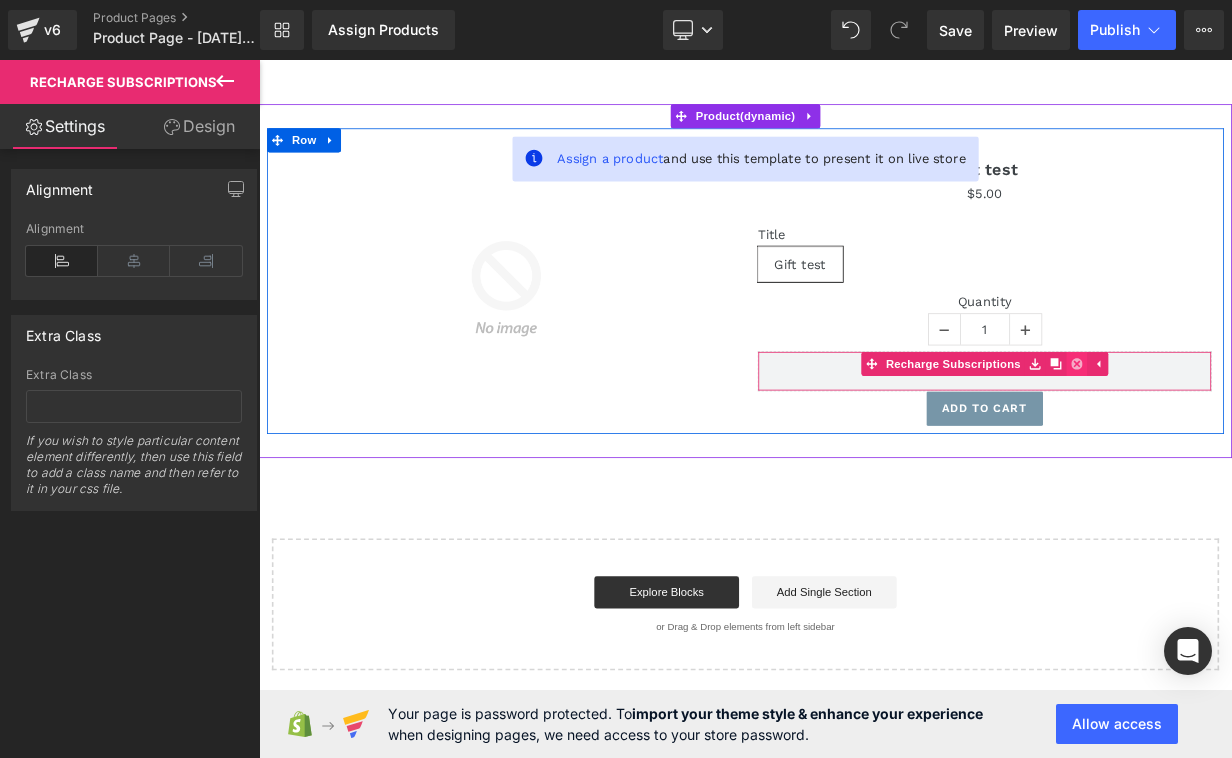 click 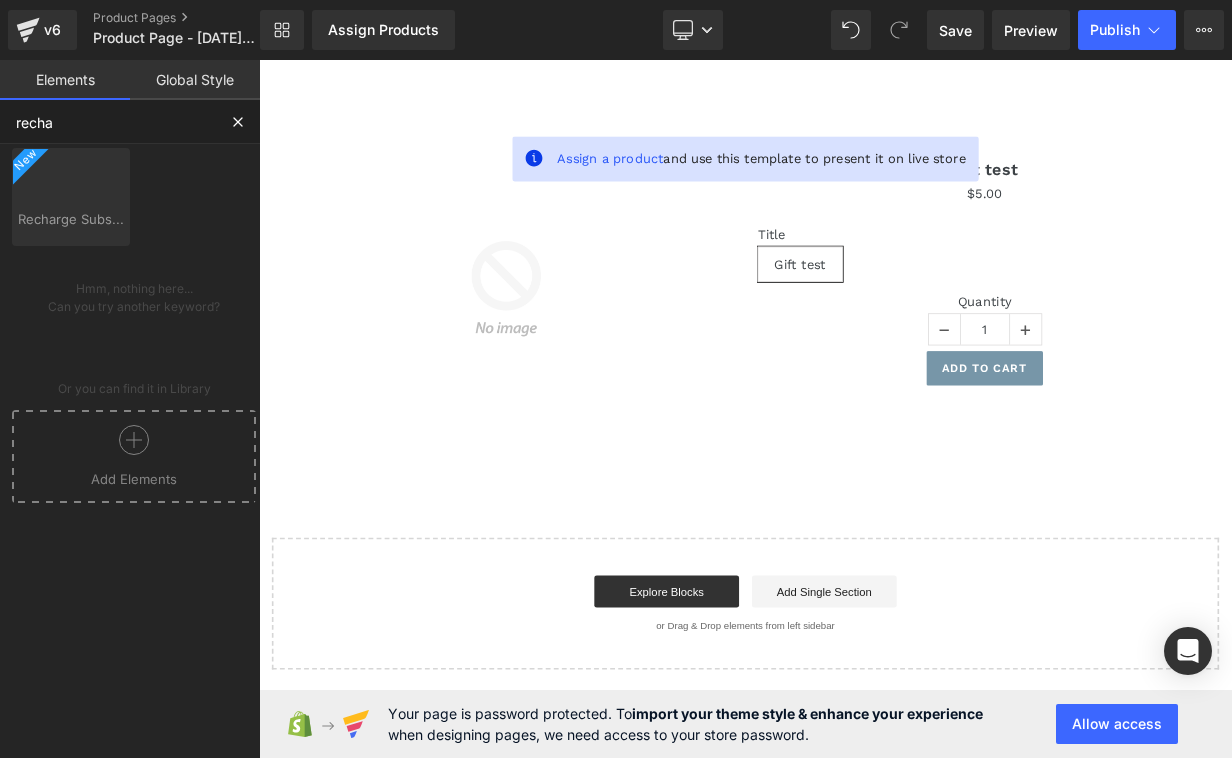 click on "recha" at bounding box center [108, 122] 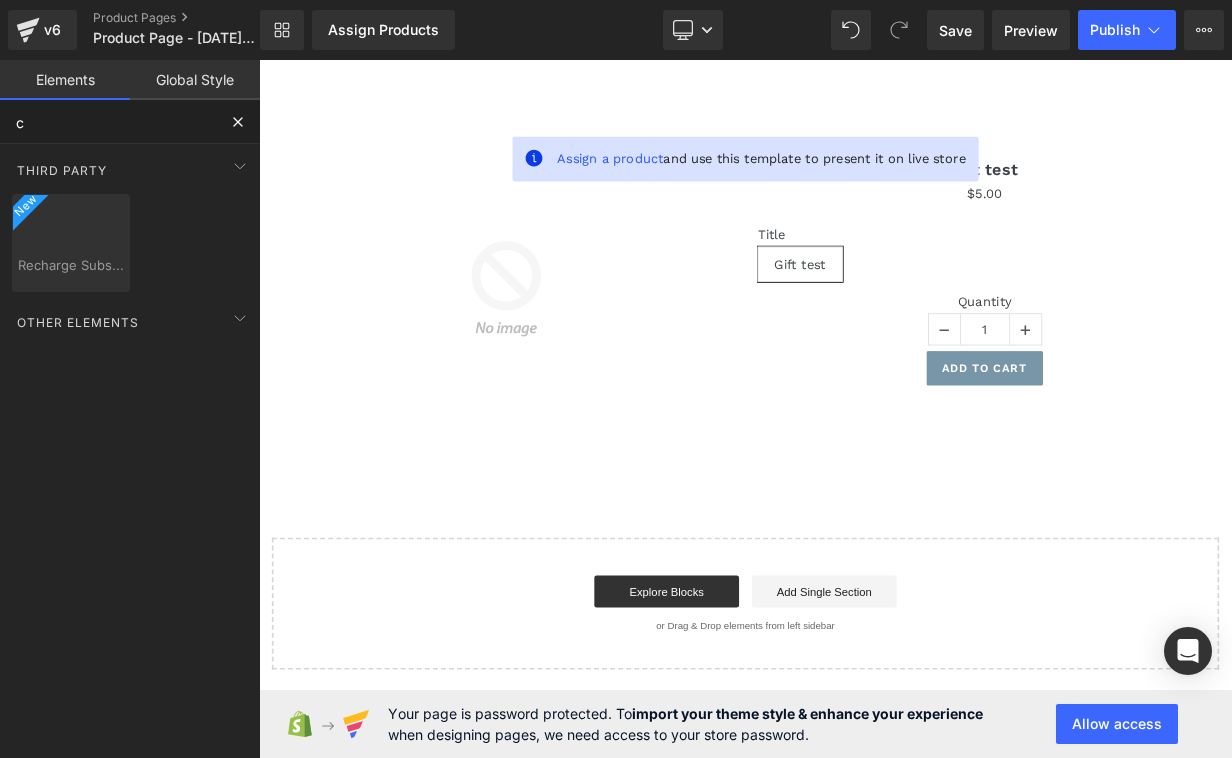 type on "cu" 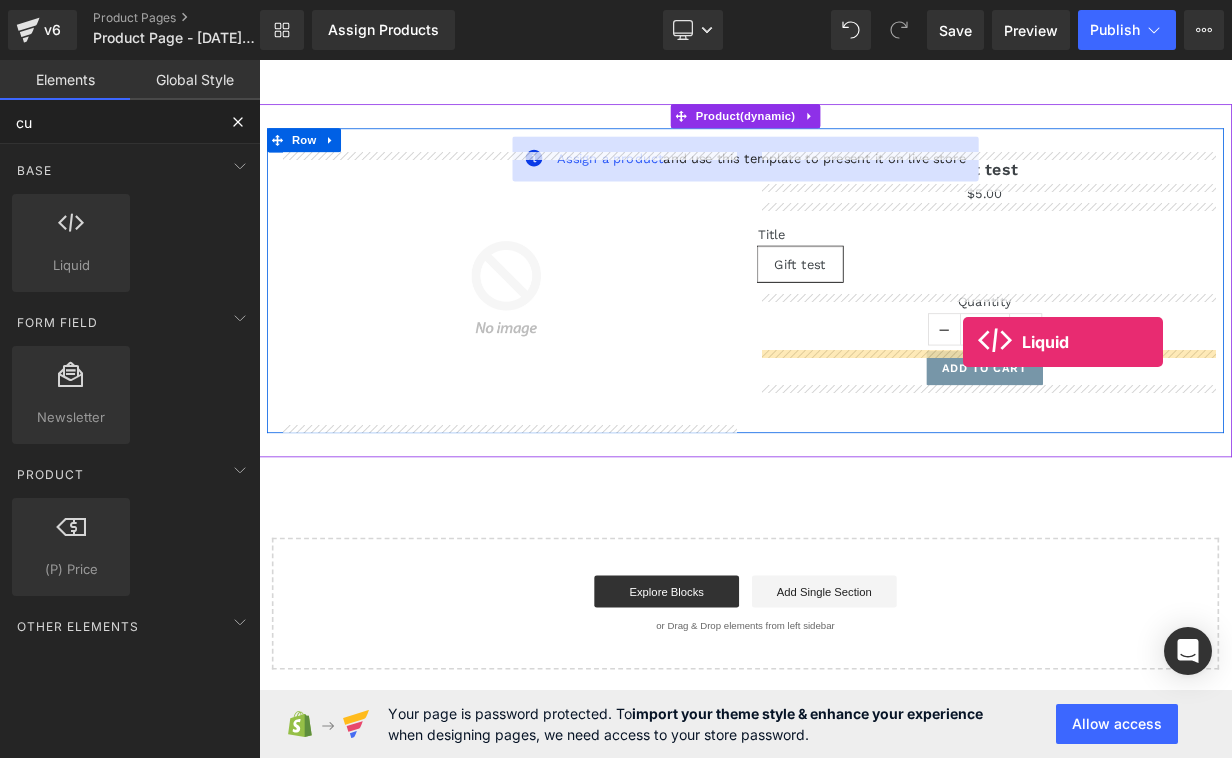 drag, startPoint x: 339, startPoint y: 318, endPoint x: 1134, endPoint y: 411, distance: 800.42114 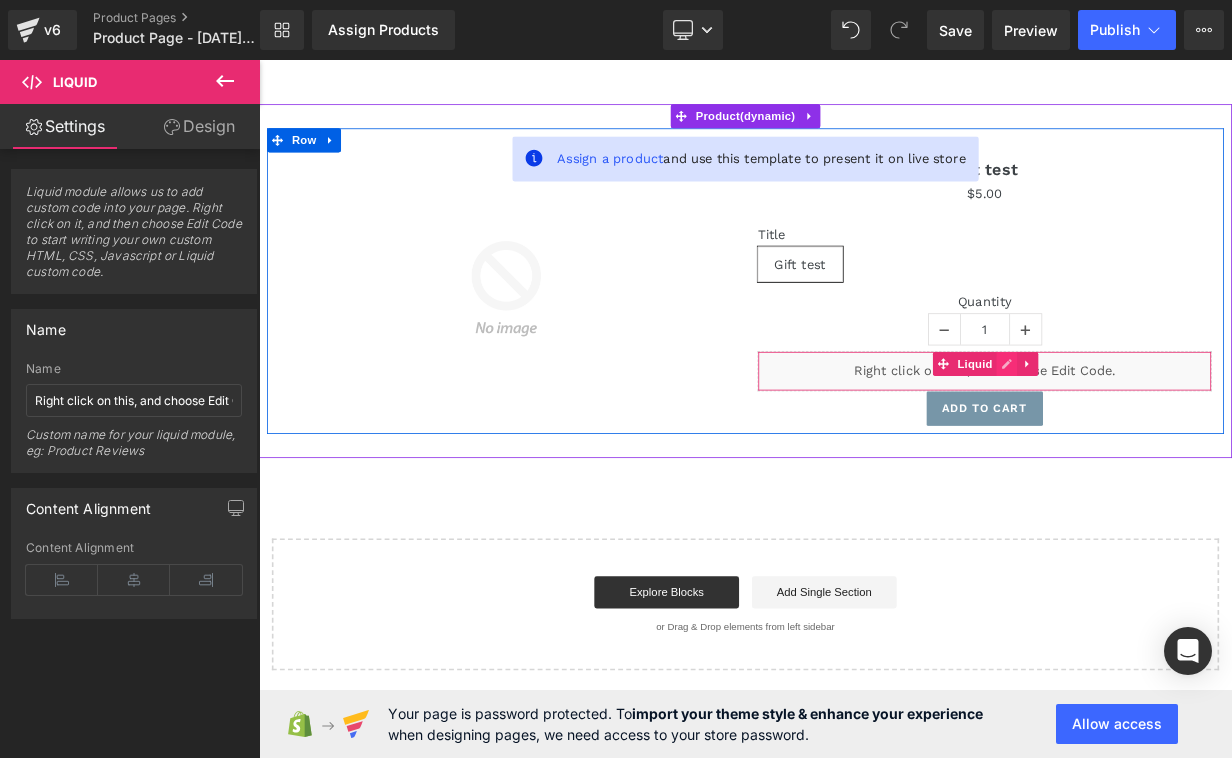 click on "Liquid" at bounding box center (1161, 447) 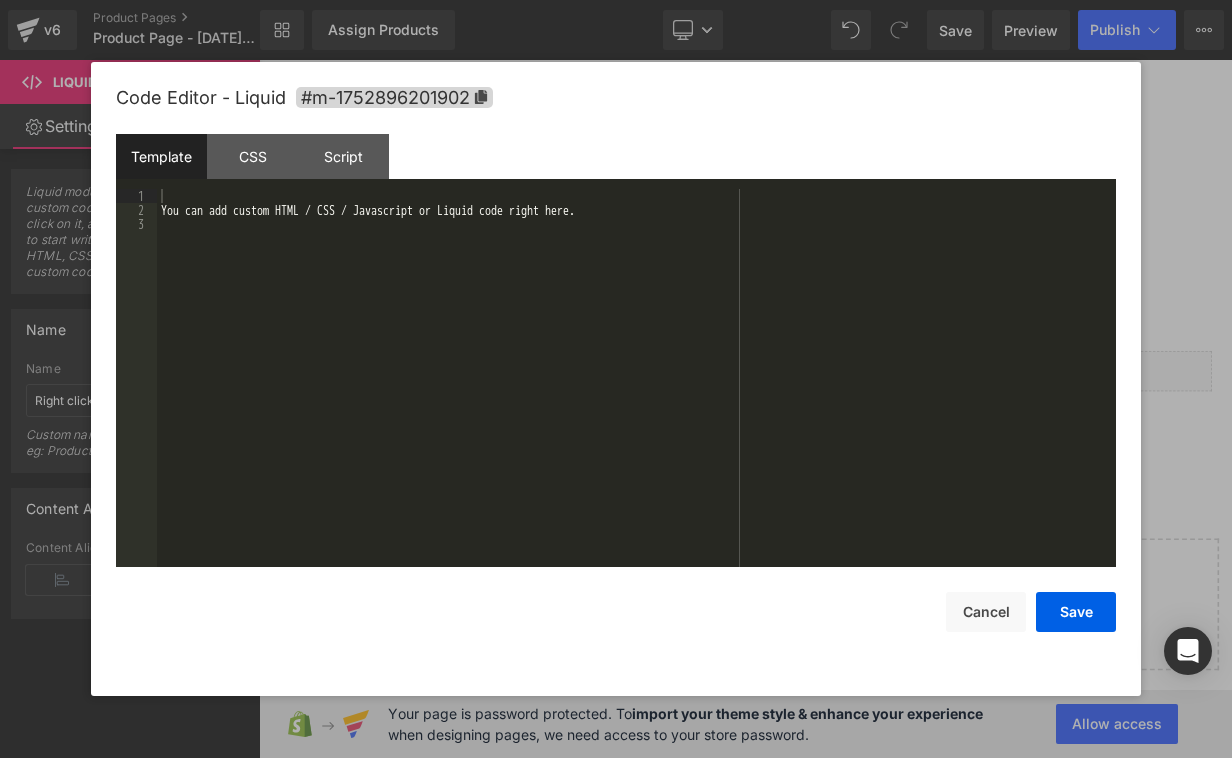 click on "You can add custom HTML / CSS / Javascript or Liquid code right here." at bounding box center (636, 392) 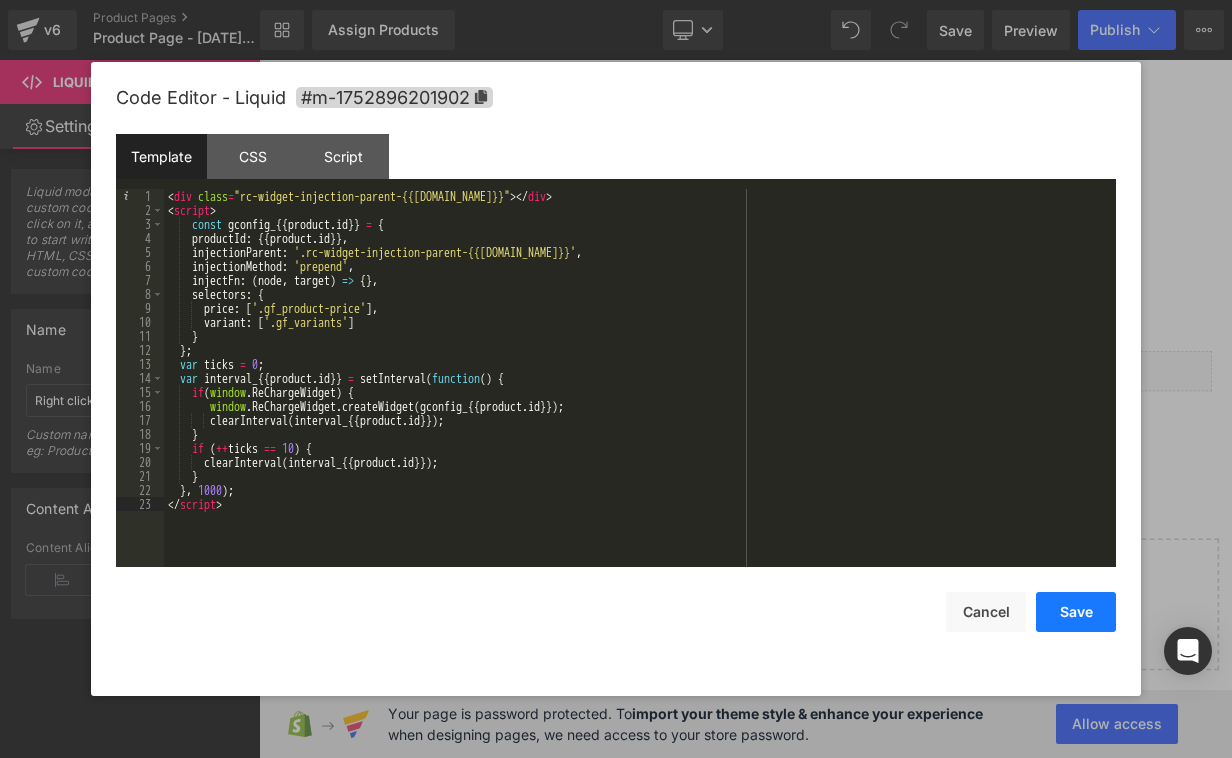 click on "Save" at bounding box center [1076, 612] 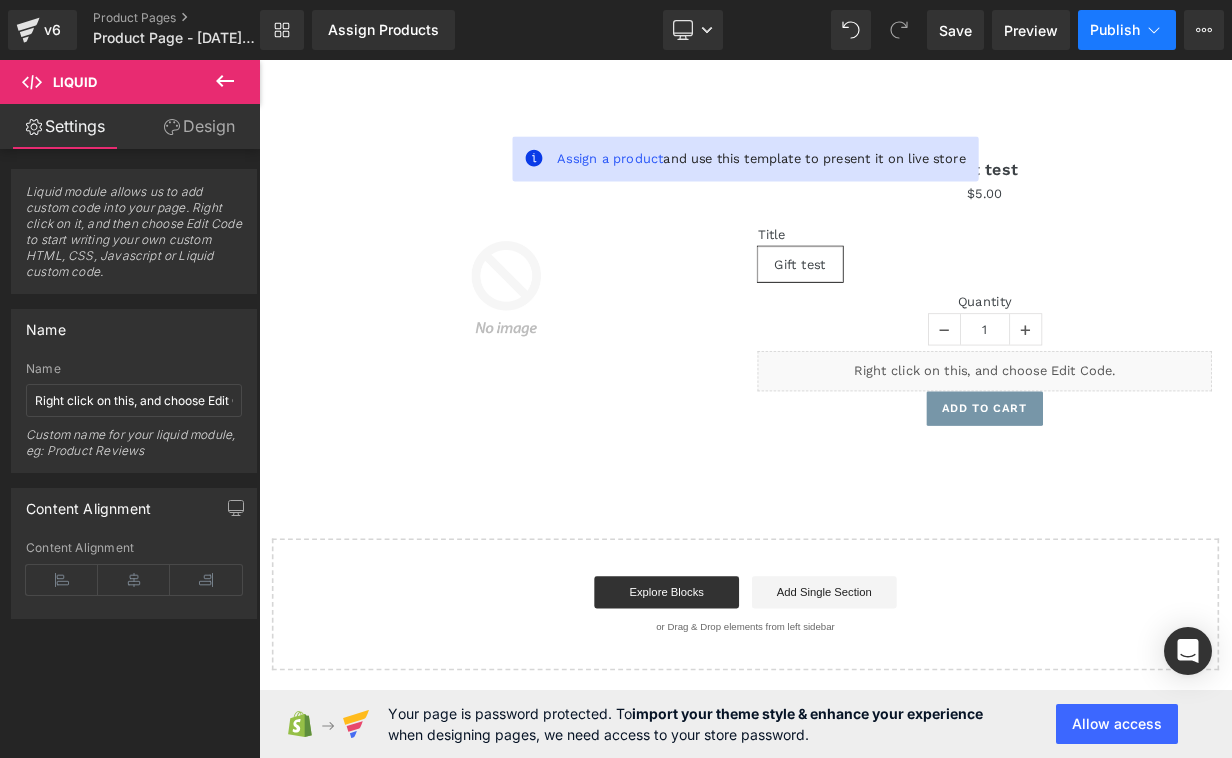 click on "Publish" at bounding box center [1127, 30] 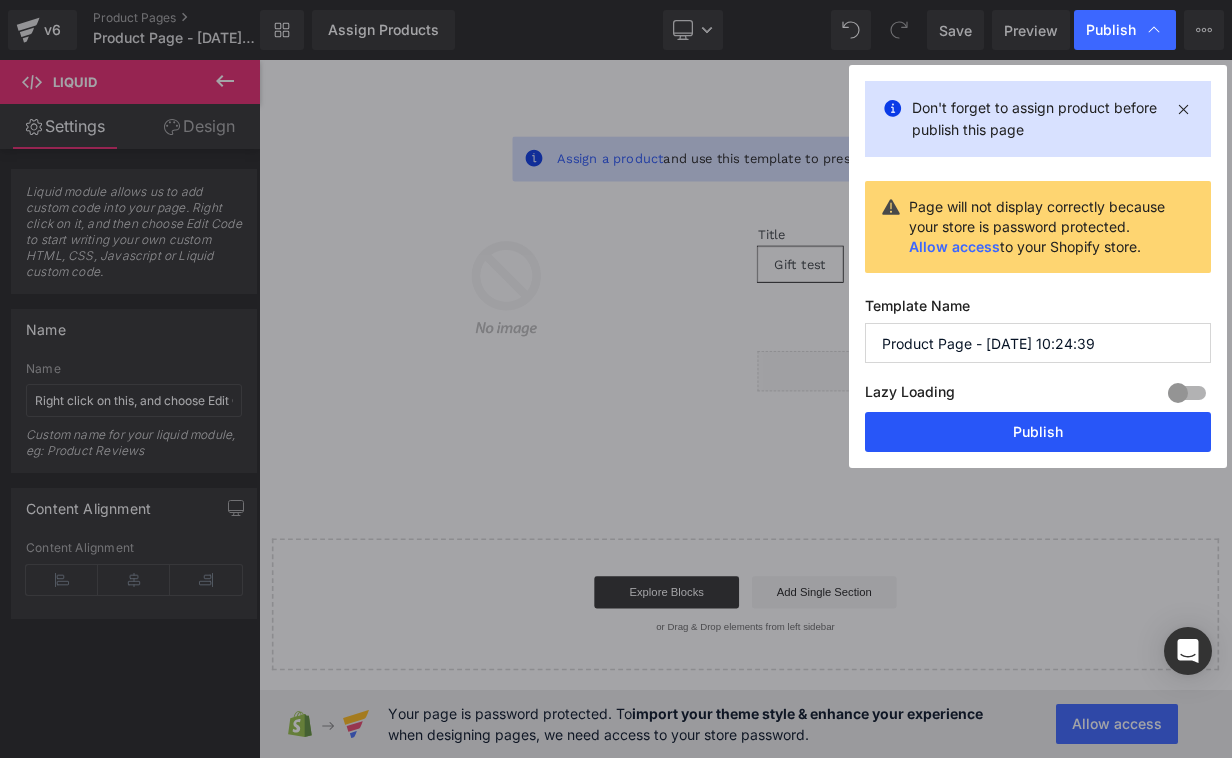 click on "Publish" at bounding box center (1038, 432) 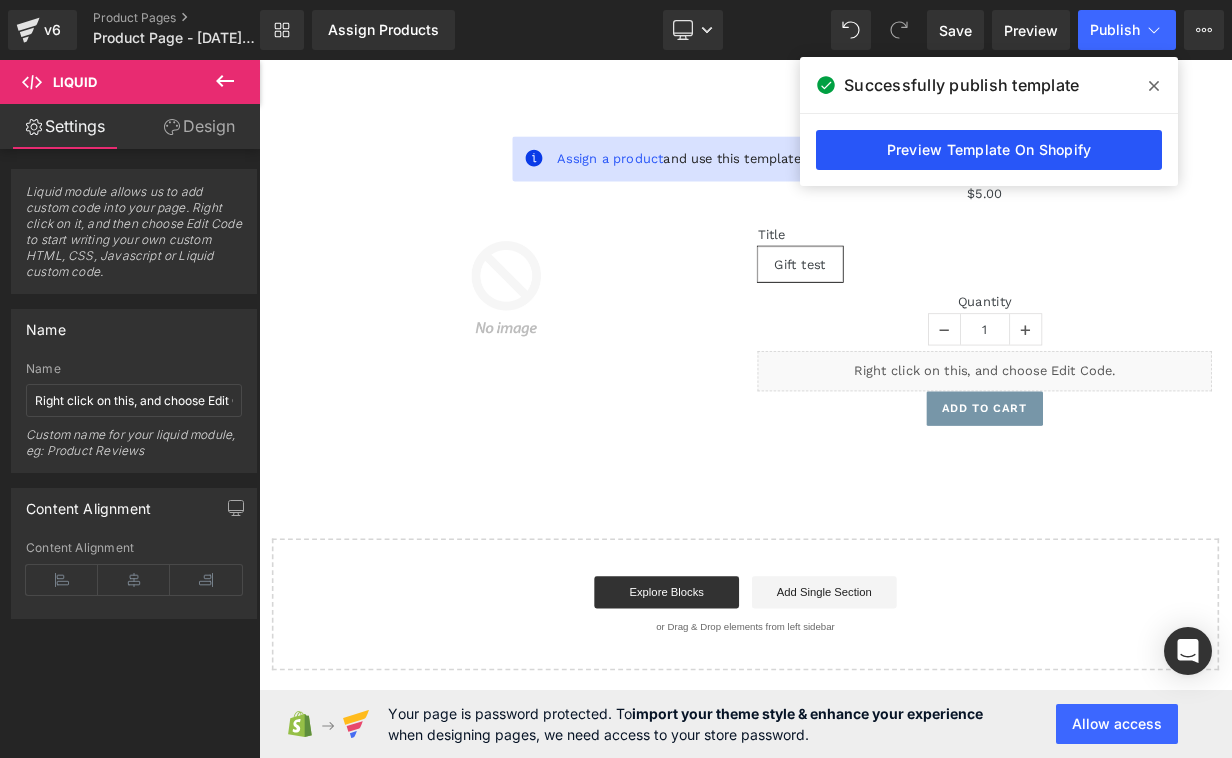 click on "Preview Template On Shopify" at bounding box center [989, 150] 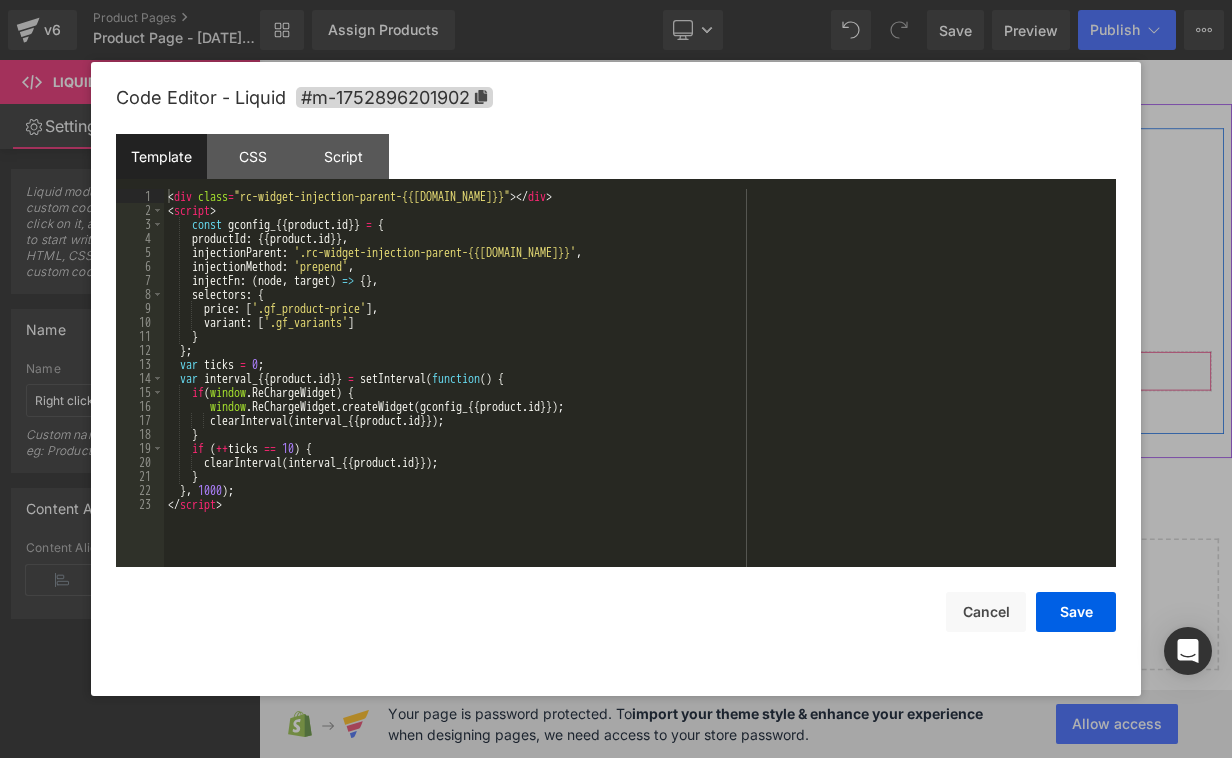 click on "Liquid" at bounding box center [1161, 447] 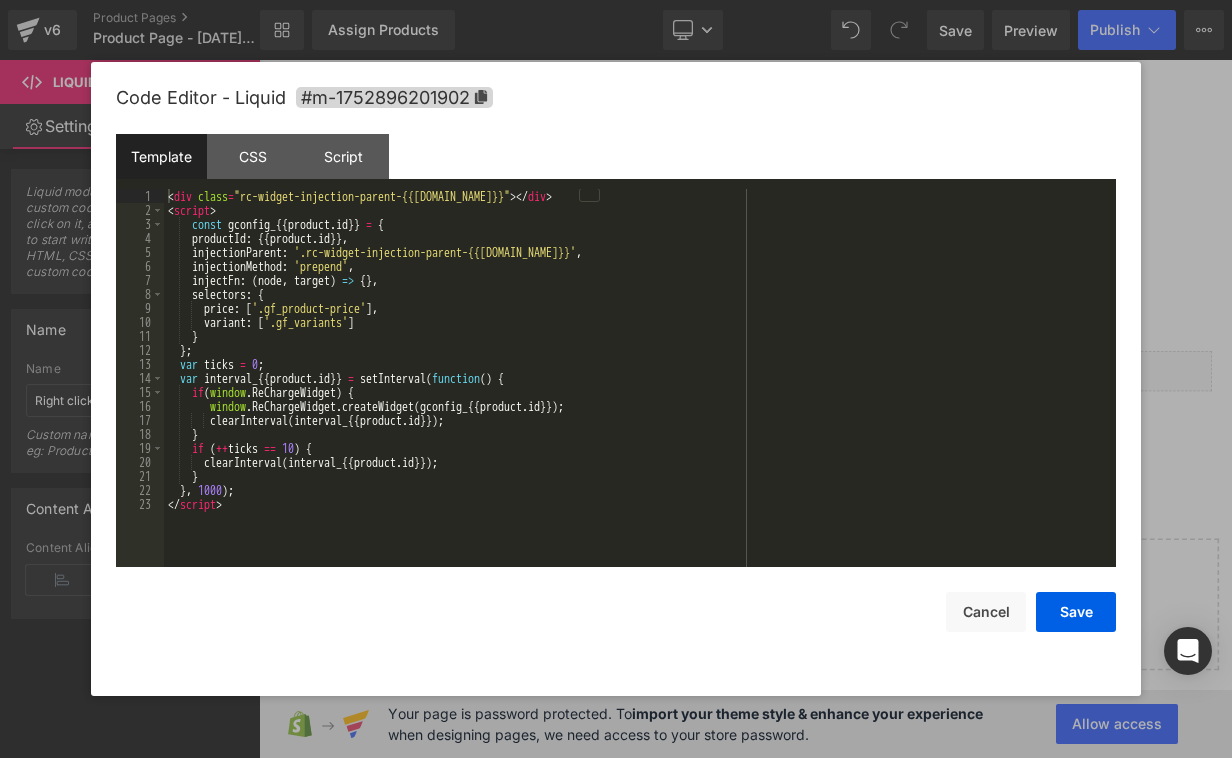 click on "< div   class = "rc-widget-injection-parent-{{[DOMAIN_NAME]}}" > </ div > < script >       const   gconfig_ {{ product . id }}   =   {       productId :   {{ product . id }} ,       injectionParent :   '.rc-widget-injection-parent-{{[DOMAIN_NAME]}}' ,       injectionMethod :   'prepend' ,       injectFn :   ( node ,   target )   =>   { } ,       selectors :   {          price :   [ '.gf_product-price' ] ,          variant :   [ '.gf_variants' ]       }    } ;    var   ticks   =   0 ;    var   interval_ {{ product . id }}   =   setInterval ( function ( )   {       if ( window . ReChargeWidget )   {          window . ReChargeWidget . createWidget ( gconfig_ {{ product . id }}) ;            clearInterval ( interval_ {{ product . id }}) ;       }       if   ( ++ ticks   ==   10 )   {          clearInterval ( interval_ {{ product . id }}) ;       }    } ,   1000 ) ; </ script >" at bounding box center [640, 392] 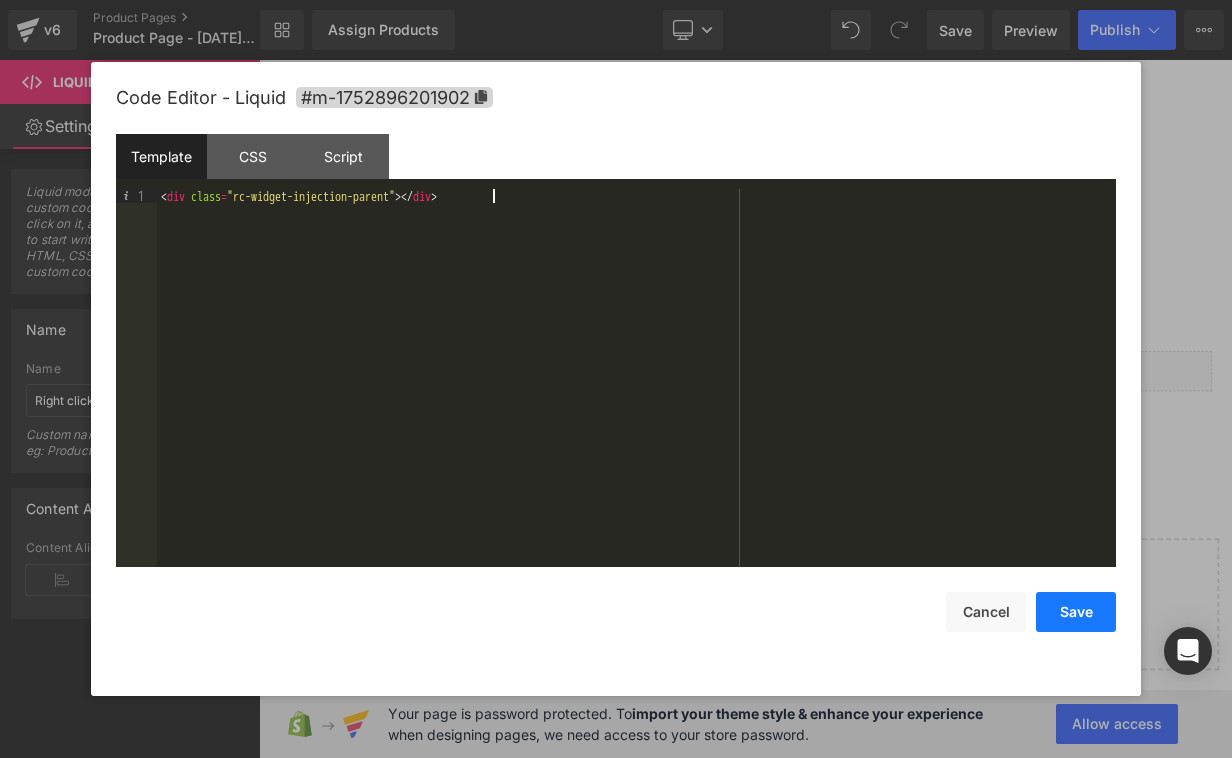 click on "Save" at bounding box center (1076, 612) 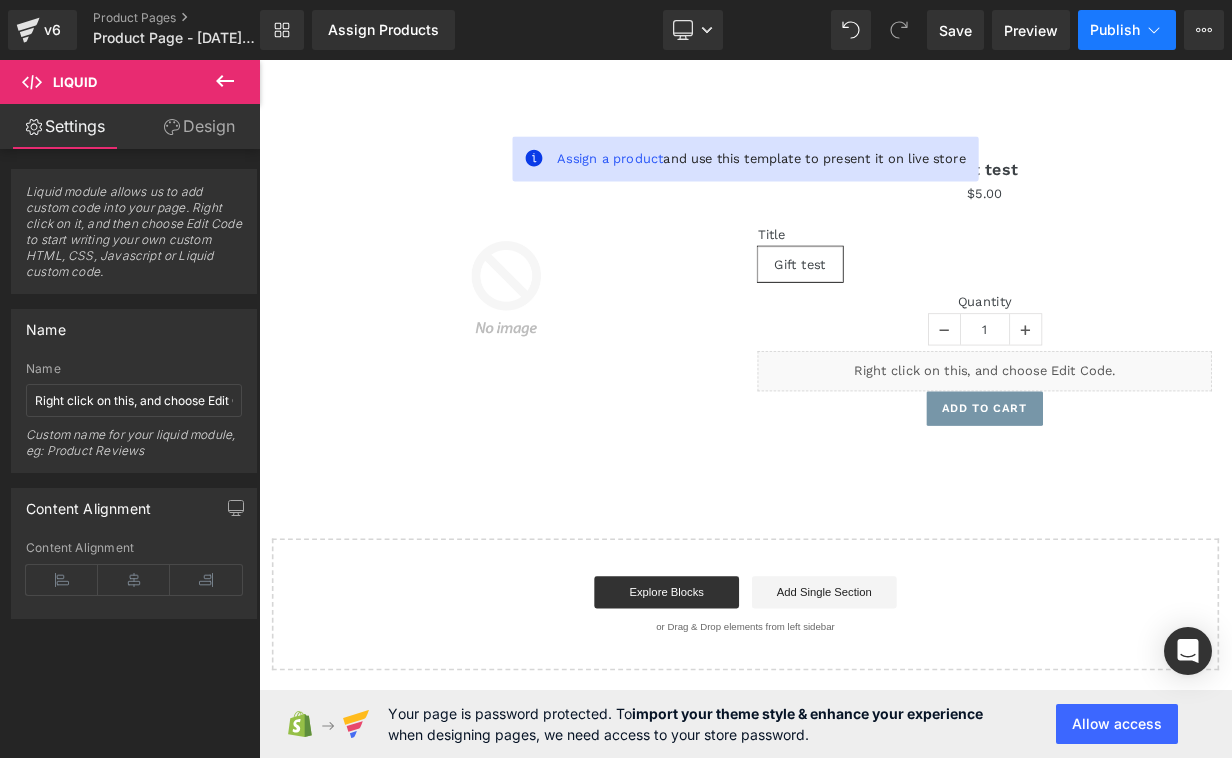 click on "Publish" at bounding box center (1115, 30) 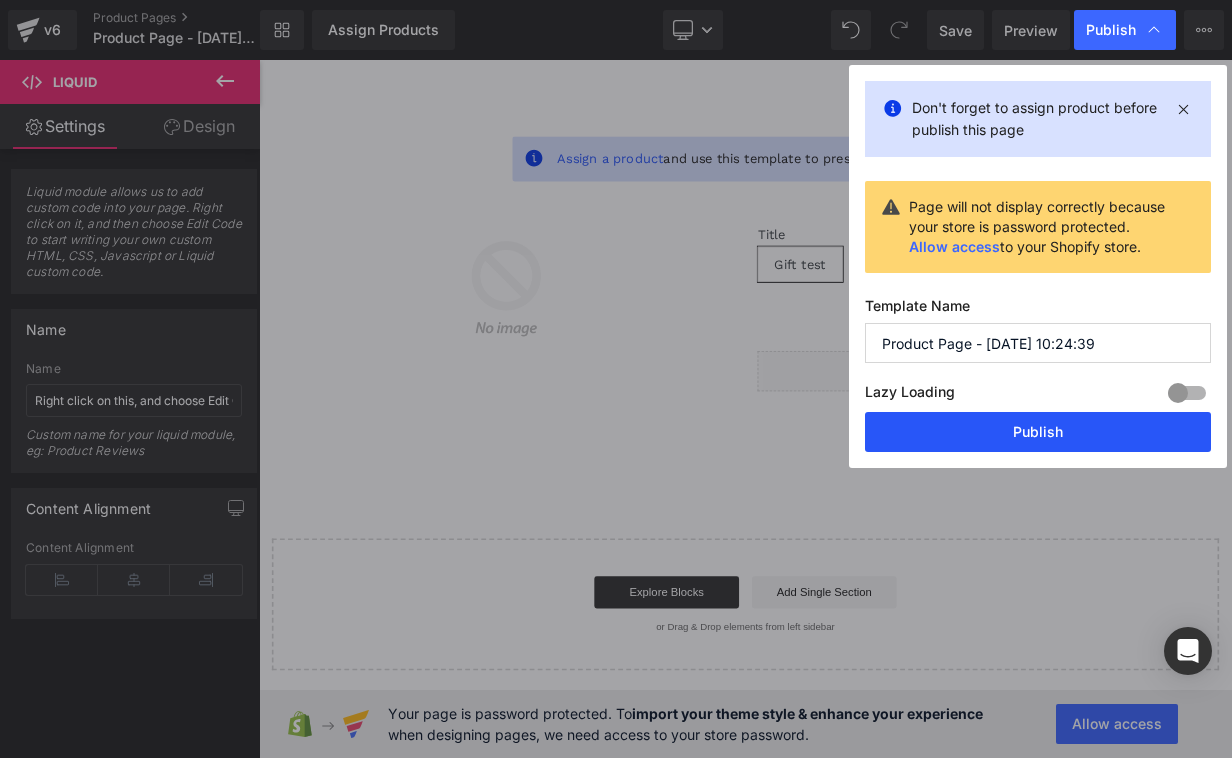 click on "Publish" at bounding box center (1038, 432) 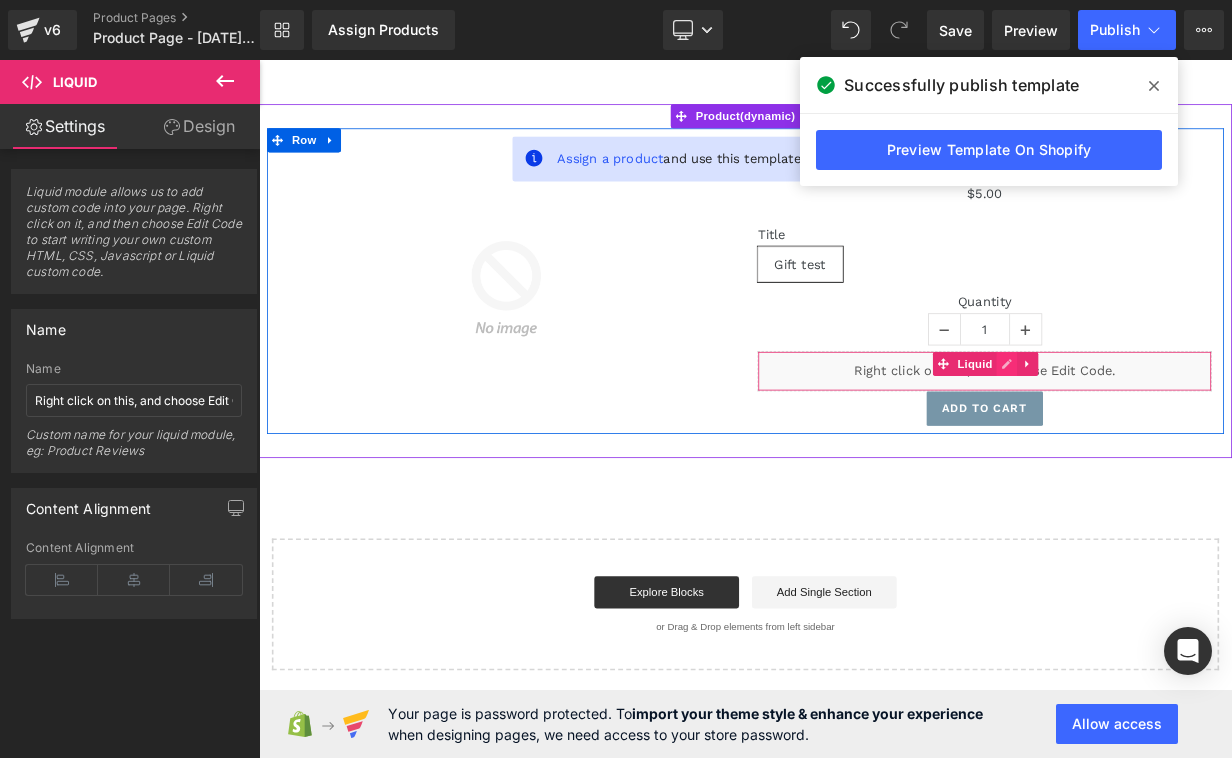 click on "Liquid" at bounding box center [1161, 447] 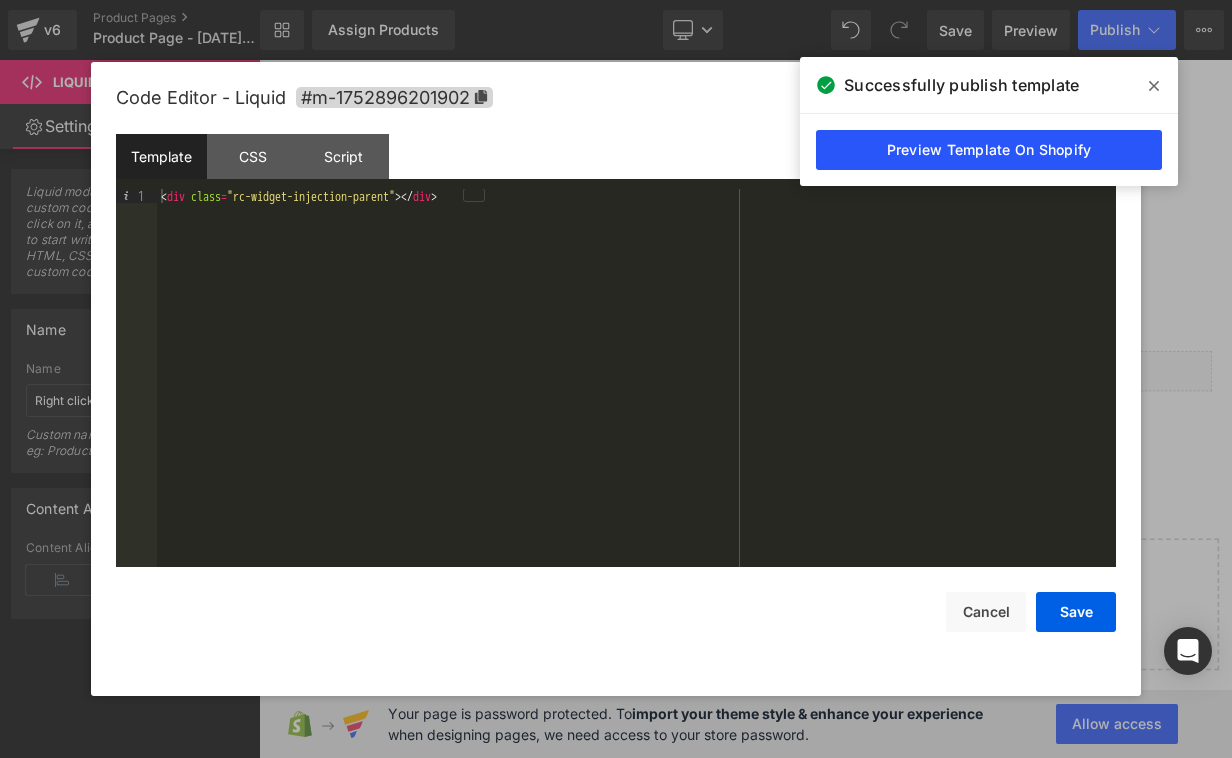 click on "Preview Template On Shopify" at bounding box center [989, 150] 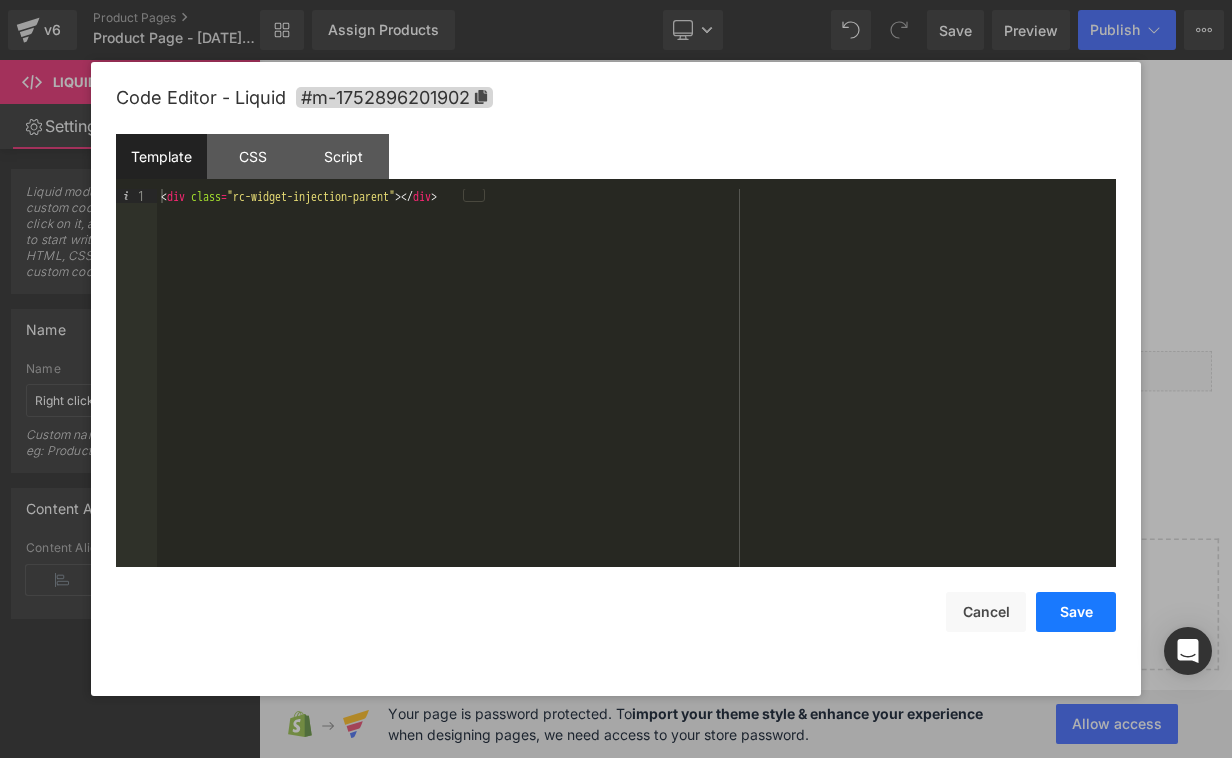 click on "Save" at bounding box center [1076, 612] 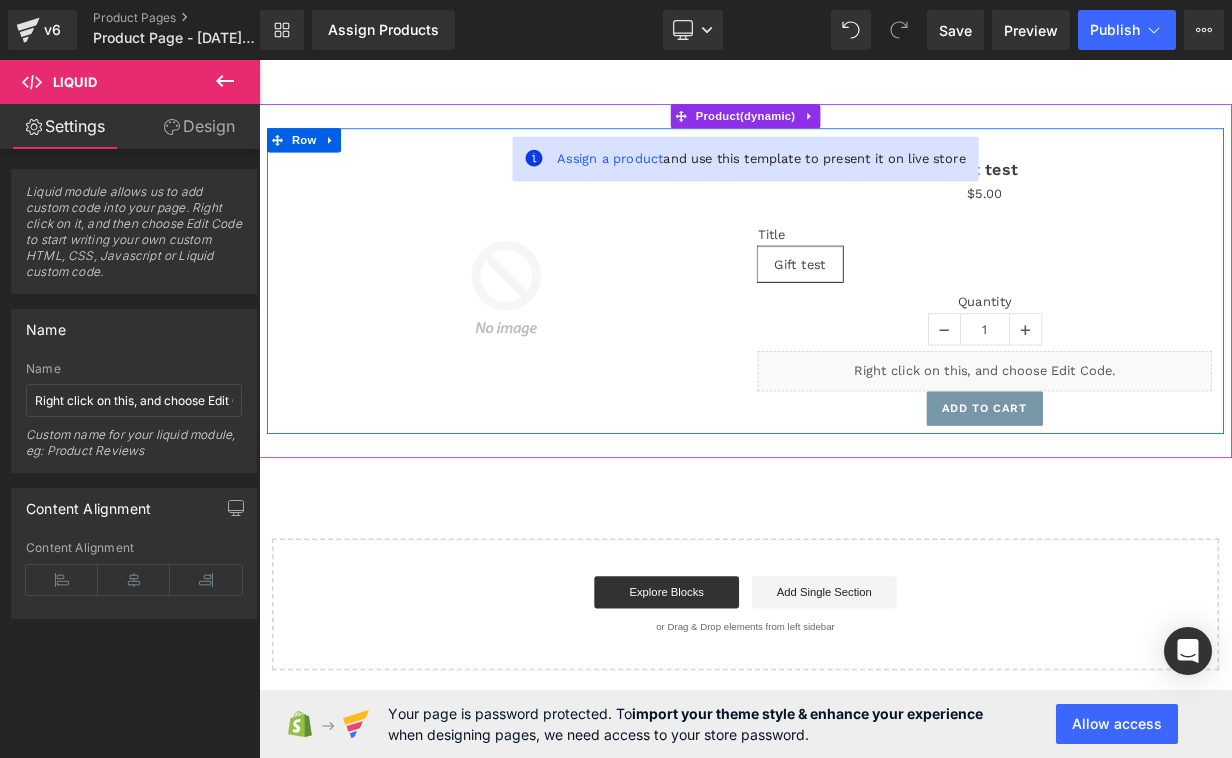 click on "Liquid" at bounding box center [1161, 447] 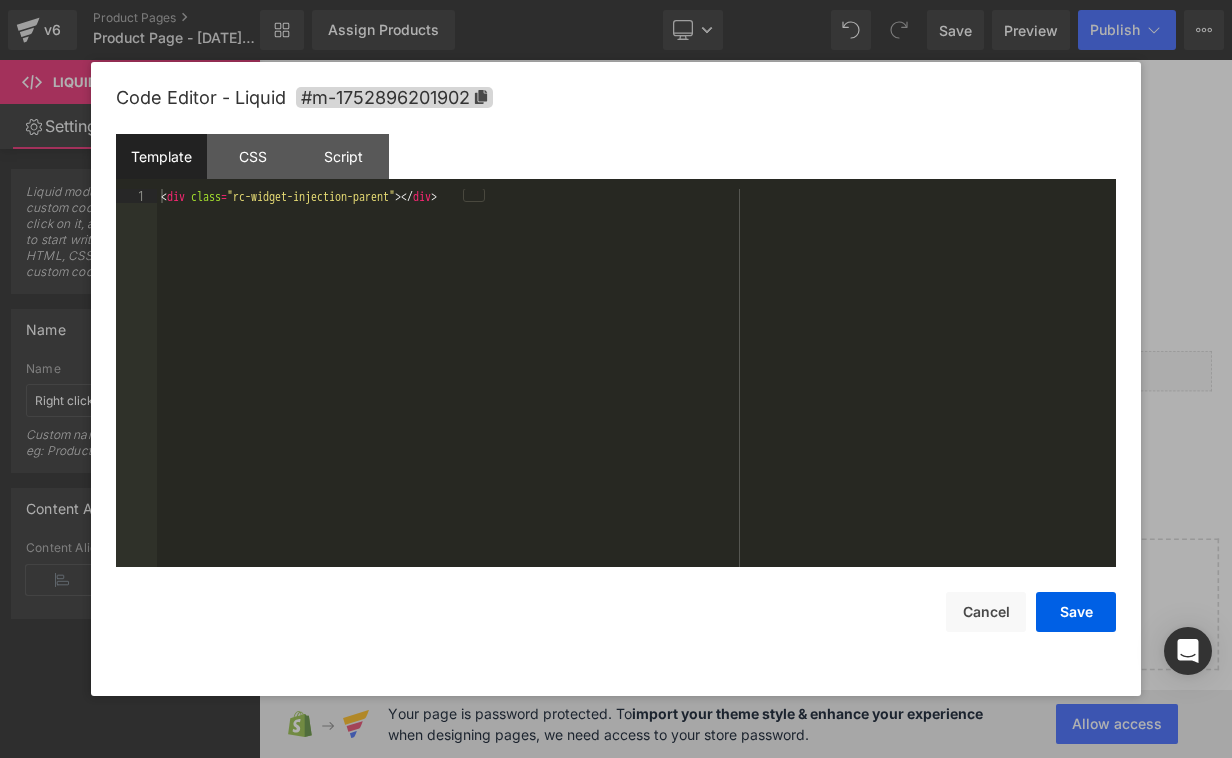 click on "< div   class = "rc-widget-injection-parent" > </ div >" at bounding box center [636, 392] 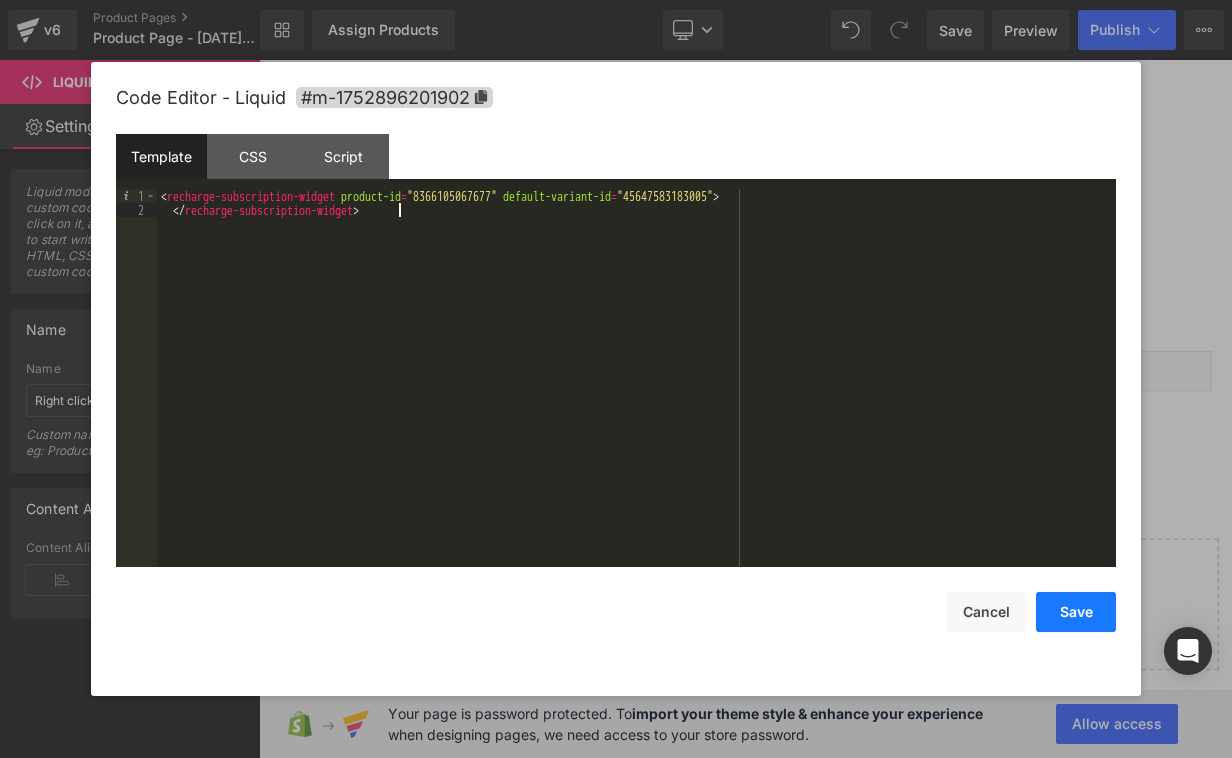 click on "Save" at bounding box center [1076, 612] 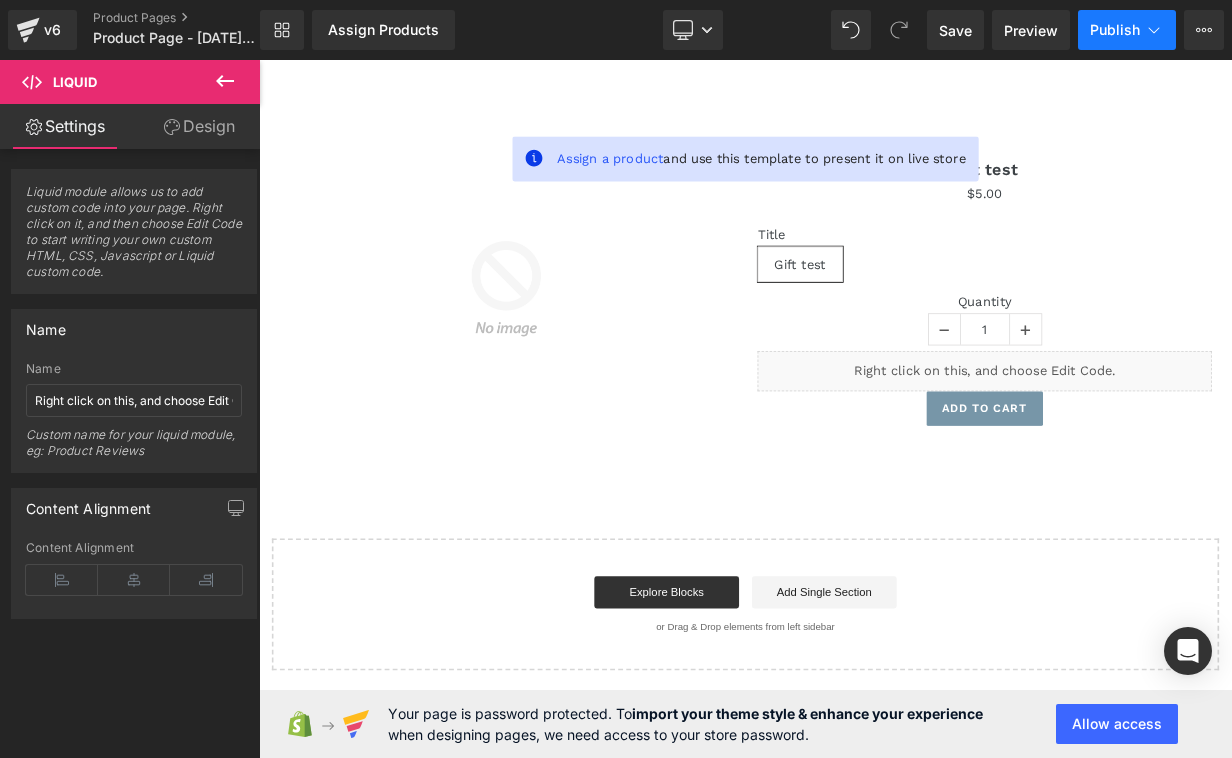 click on "Publish" at bounding box center (1115, 30) 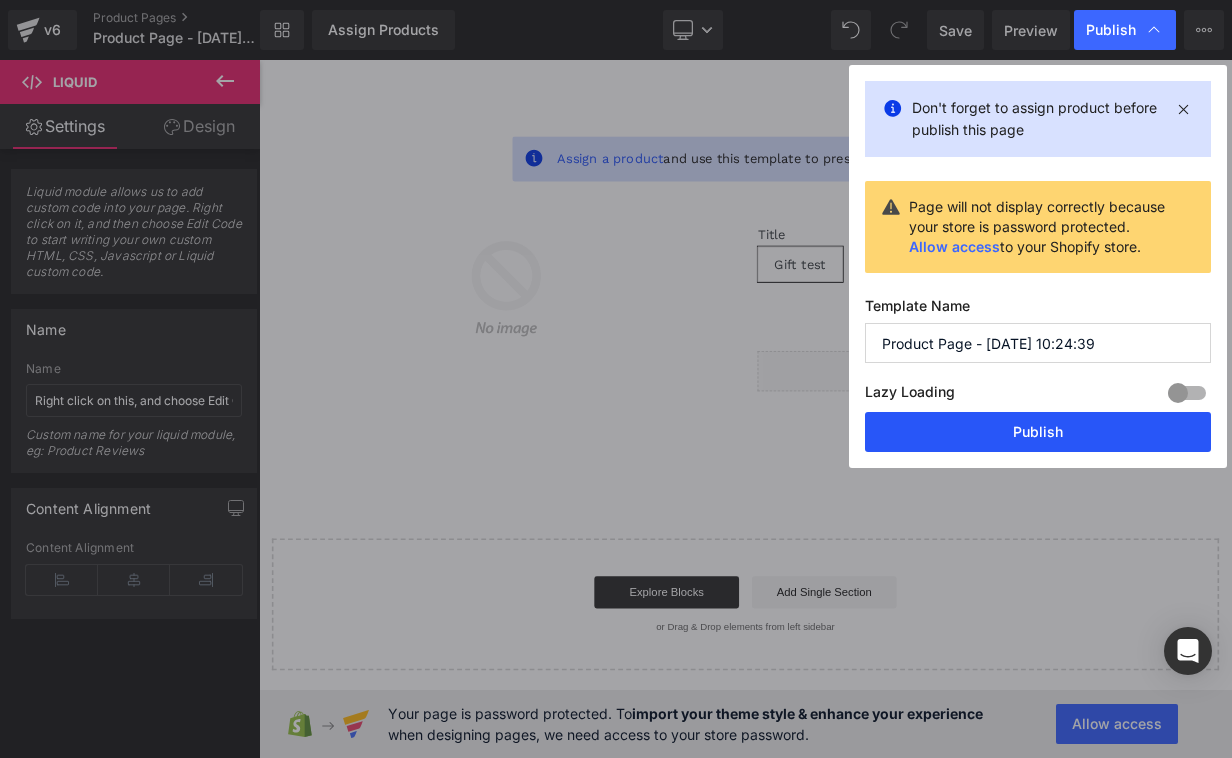 click on "Publish" at bounding box center (1038, 432) 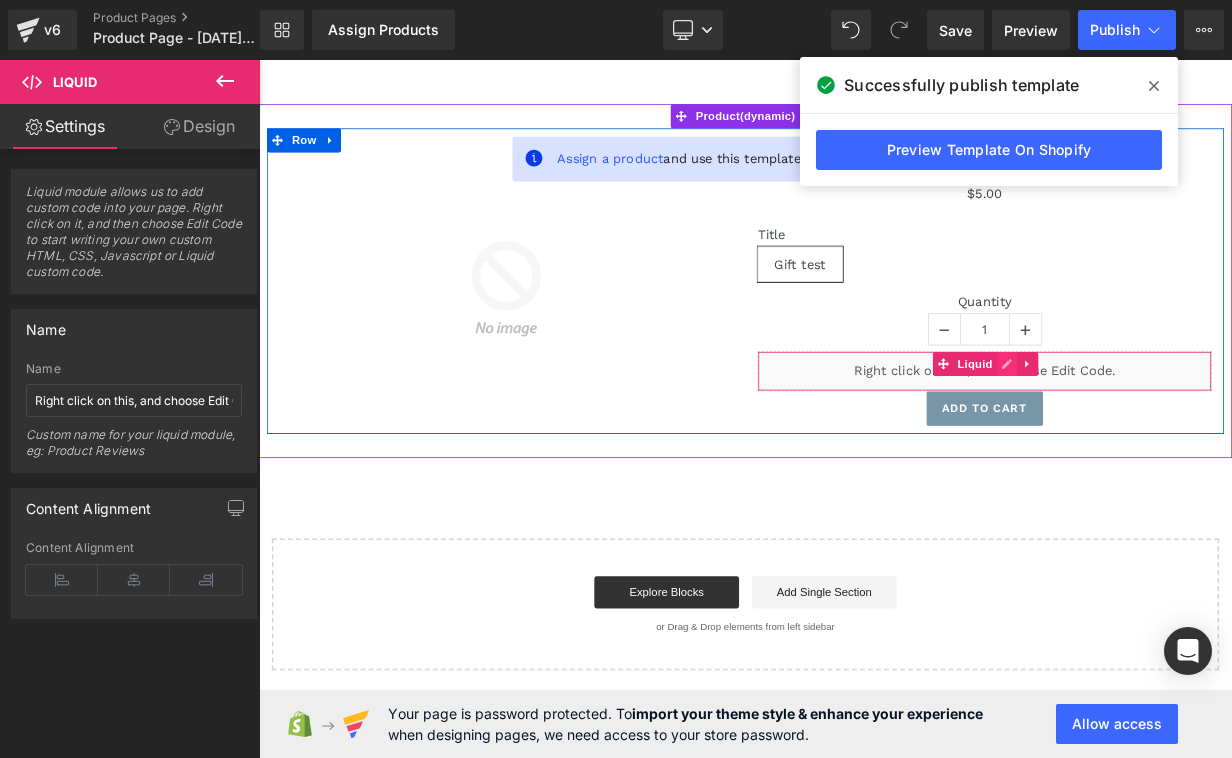 click on "Liquid" at bounding box center [1161, 447] 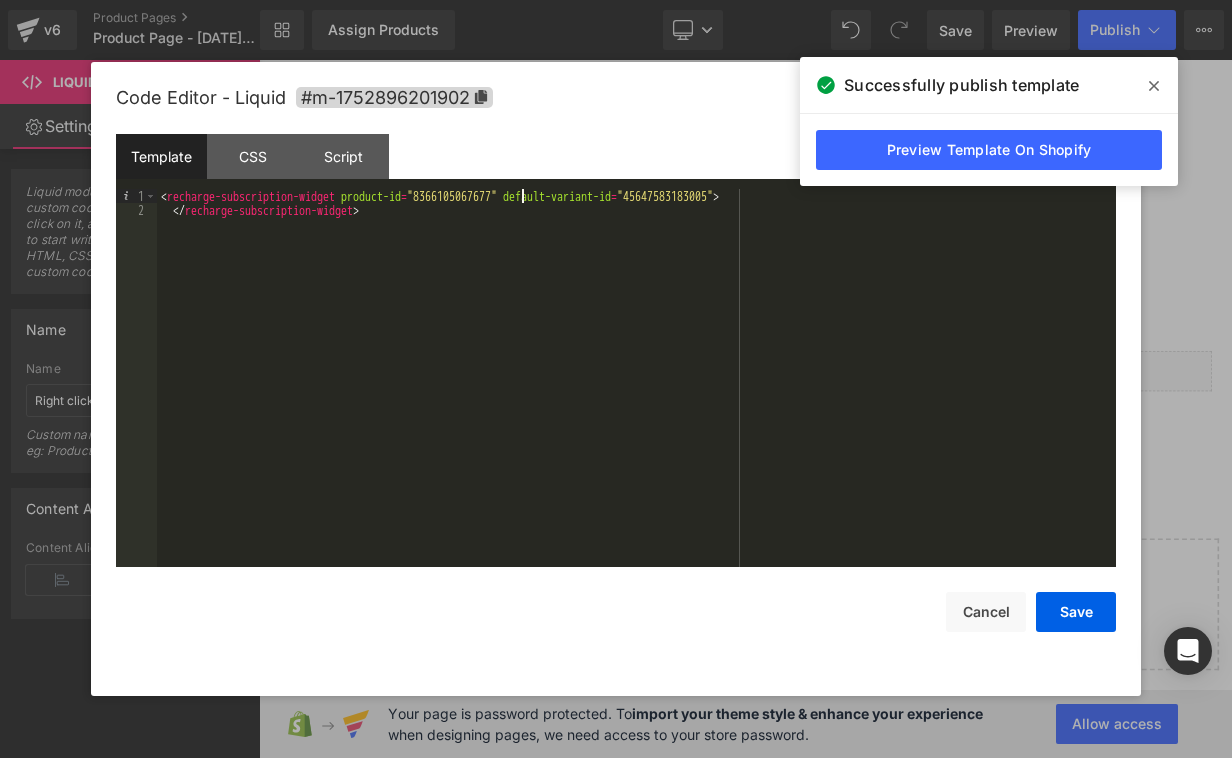 click on "< recharge-subscription-widget   product-id = "8366105067677"   default-variant-id = "45647583183005" >    </ recharge-subscription-widget >" at bounding box center (636, 392) 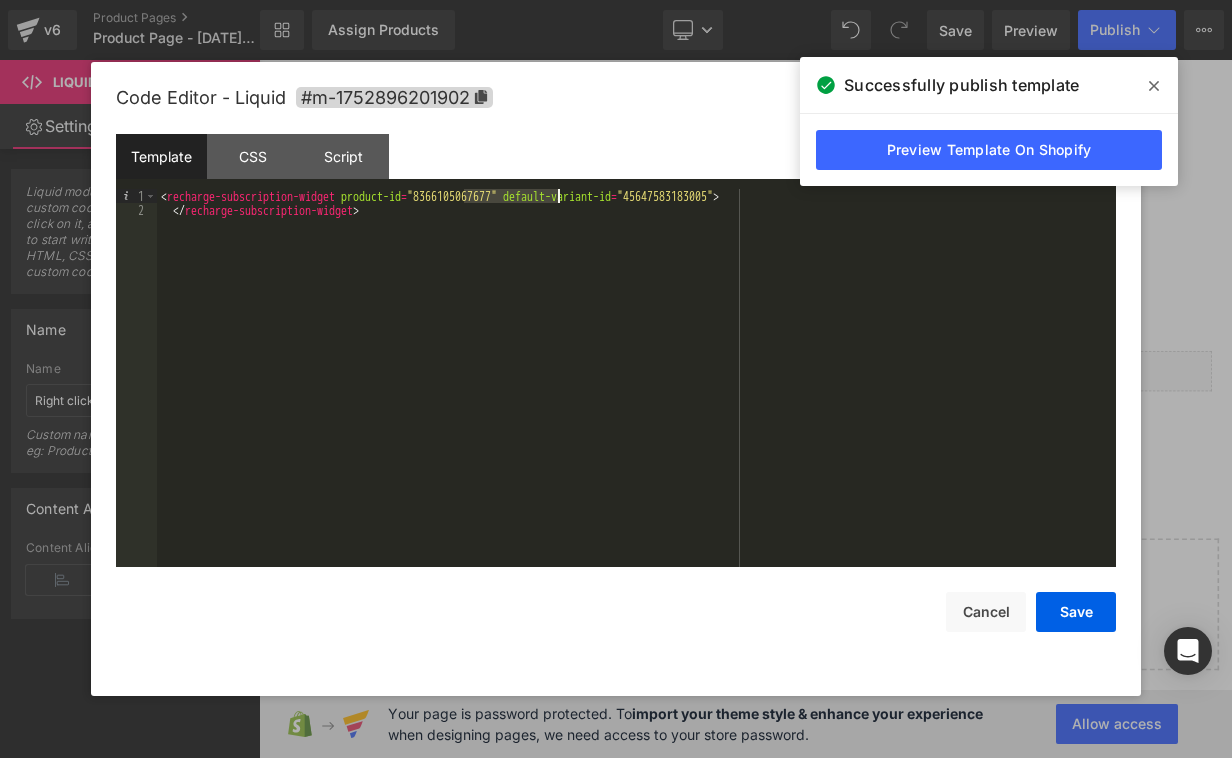 click on "< recharge-subscription-widget   product-id = "8366105067677"   default-variant-id = "45647583183005" >    </ recharge-subscription-widget >" at bounding box center (636, 392) 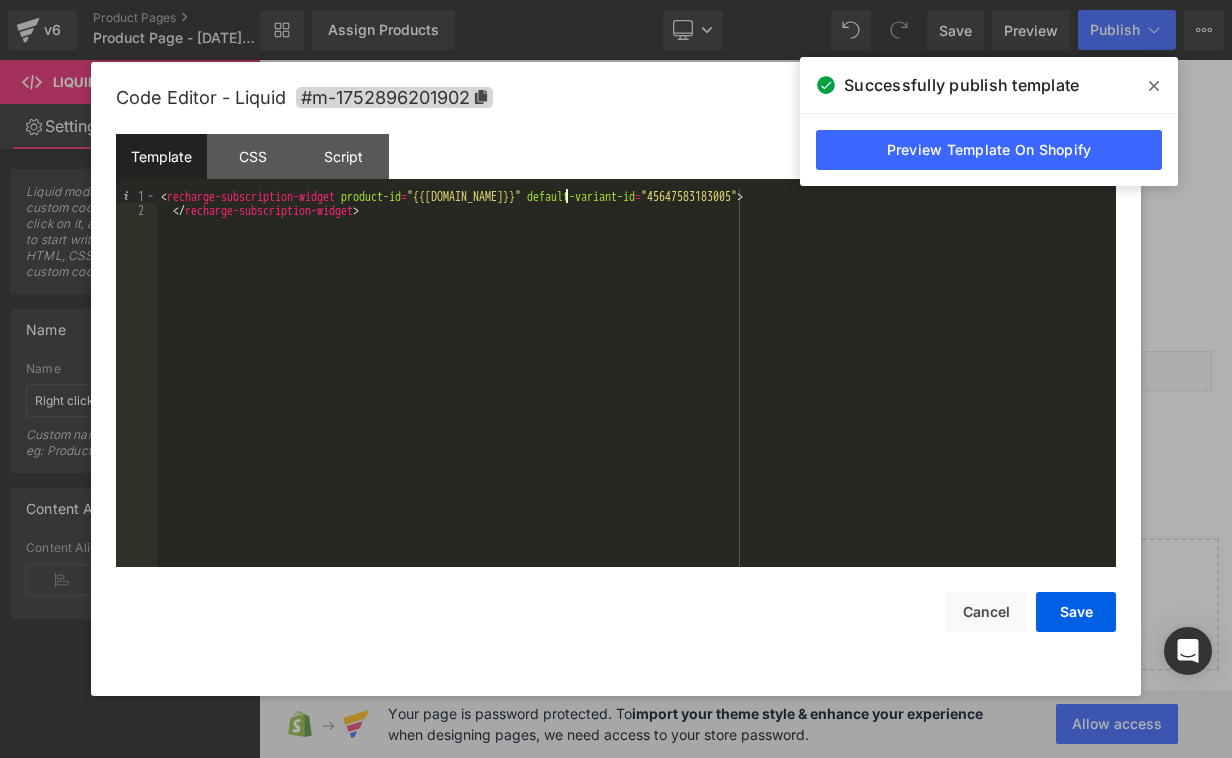 type 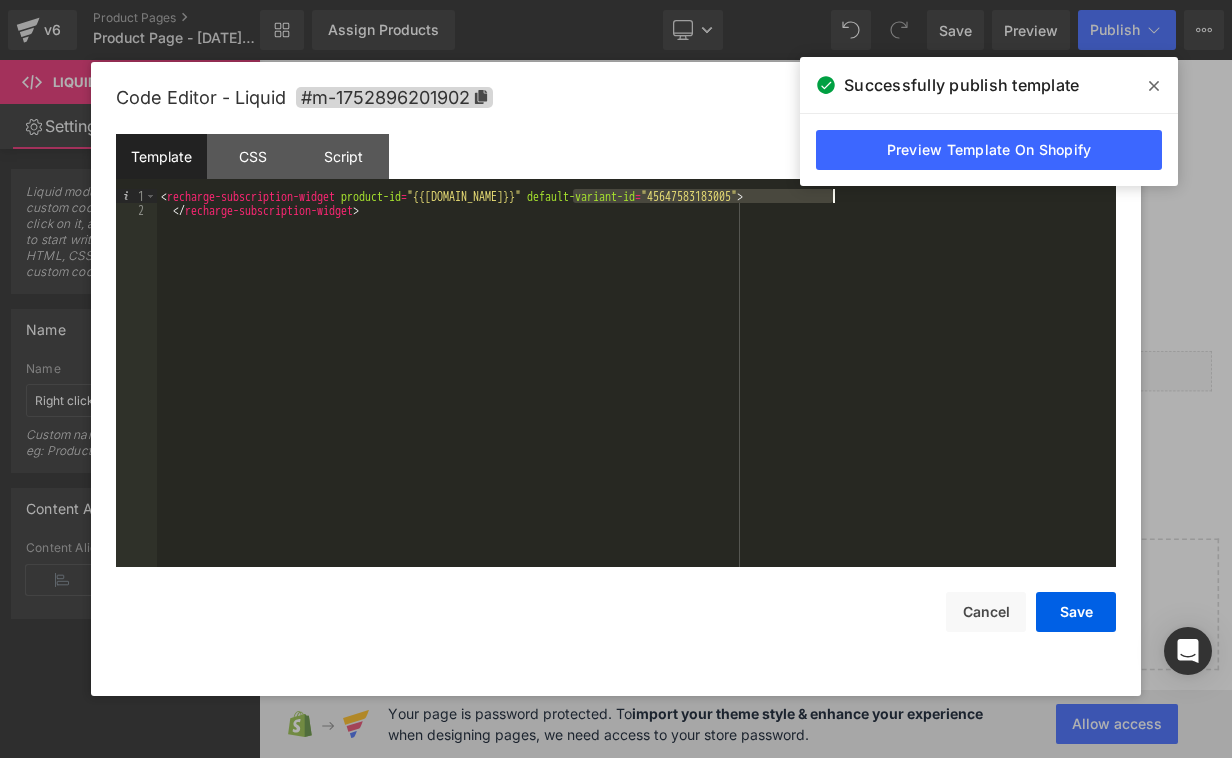 drag, startPoint x: 570, startPoint y: 195, endPoint x: 831, endPoint y: 199, distance: 261.03064 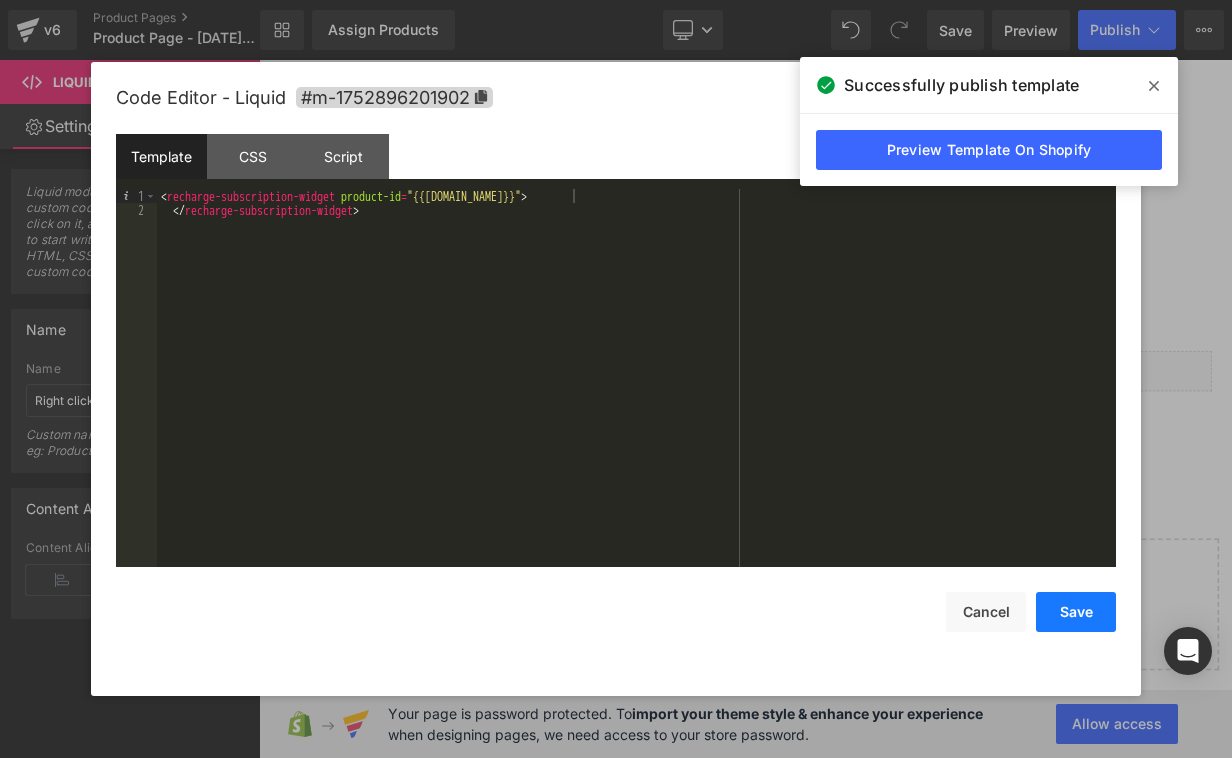 click on "Save" at bounding box center [1076, 612] 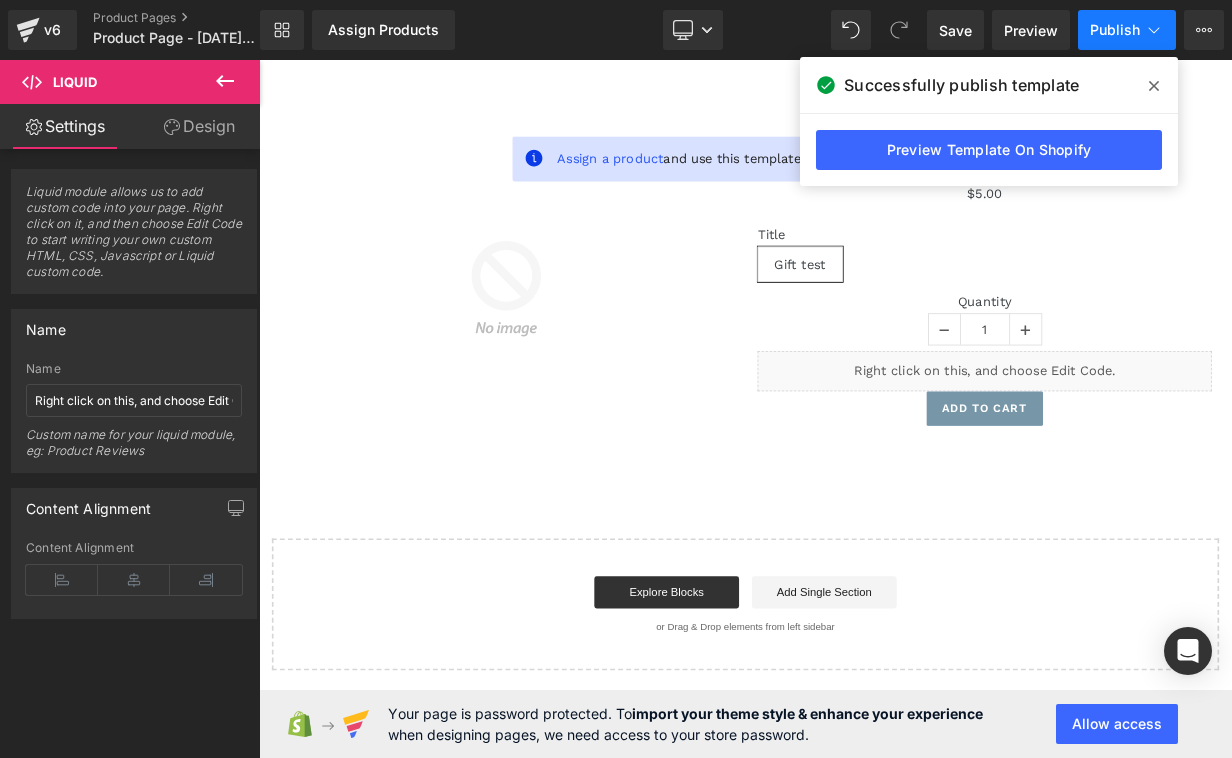 click on "Publish" at bounding box center [1115, 30] 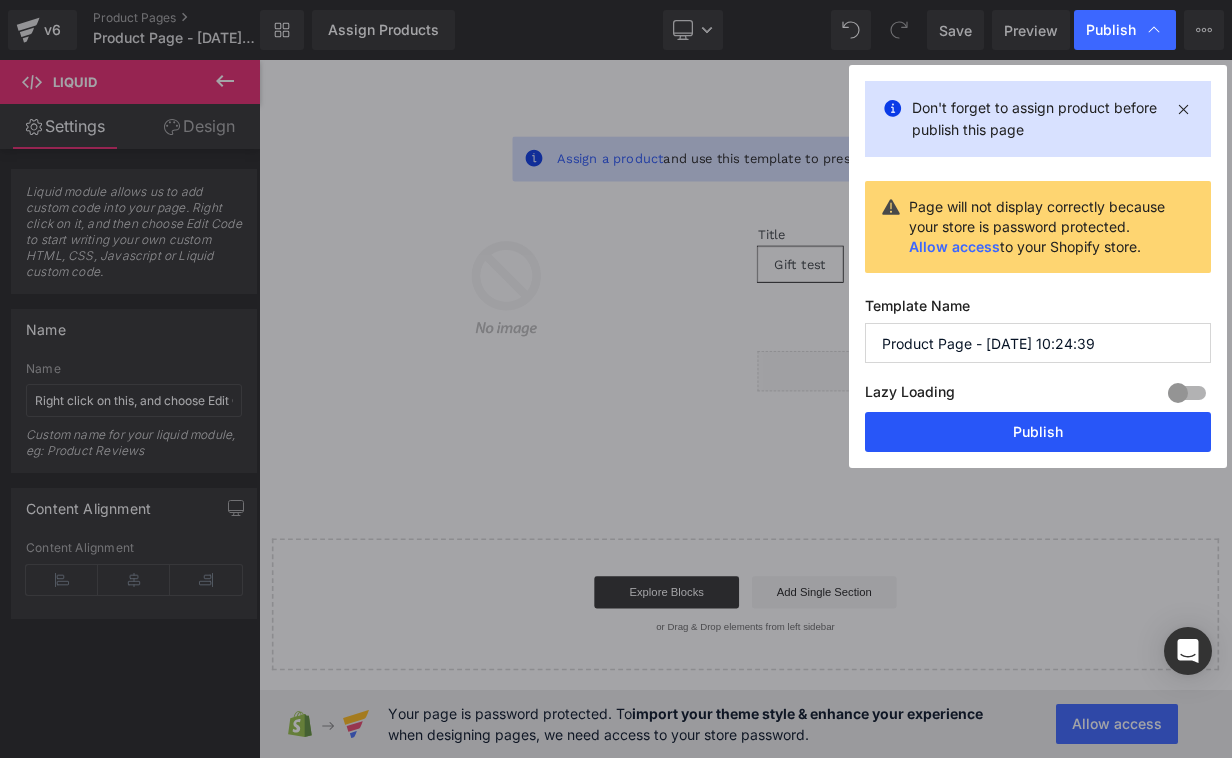 click on "Publish" at bounding box center (1038, 432) 